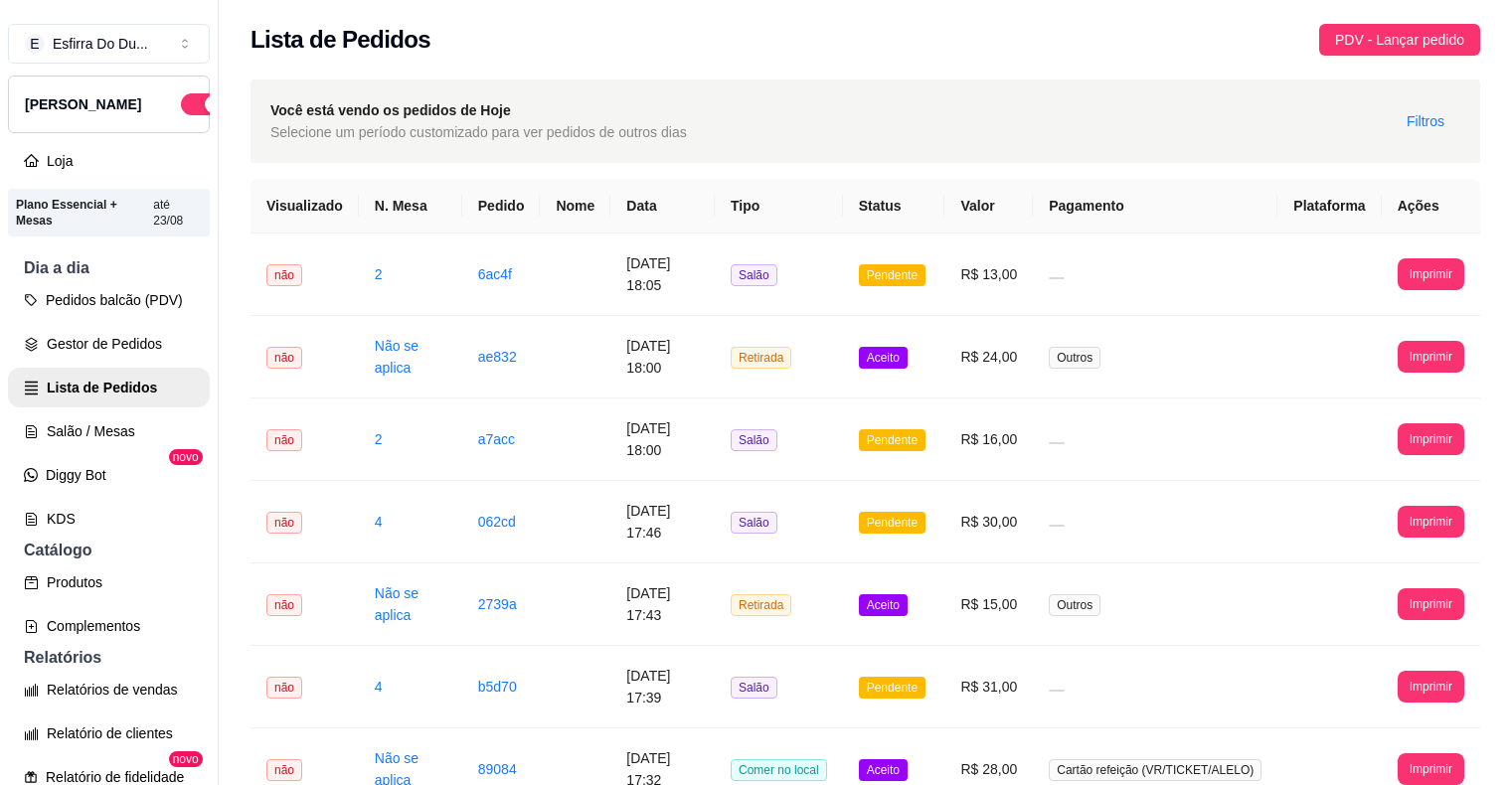 scroll, scrollTop: 0, scrollLeft: 0, axis: both 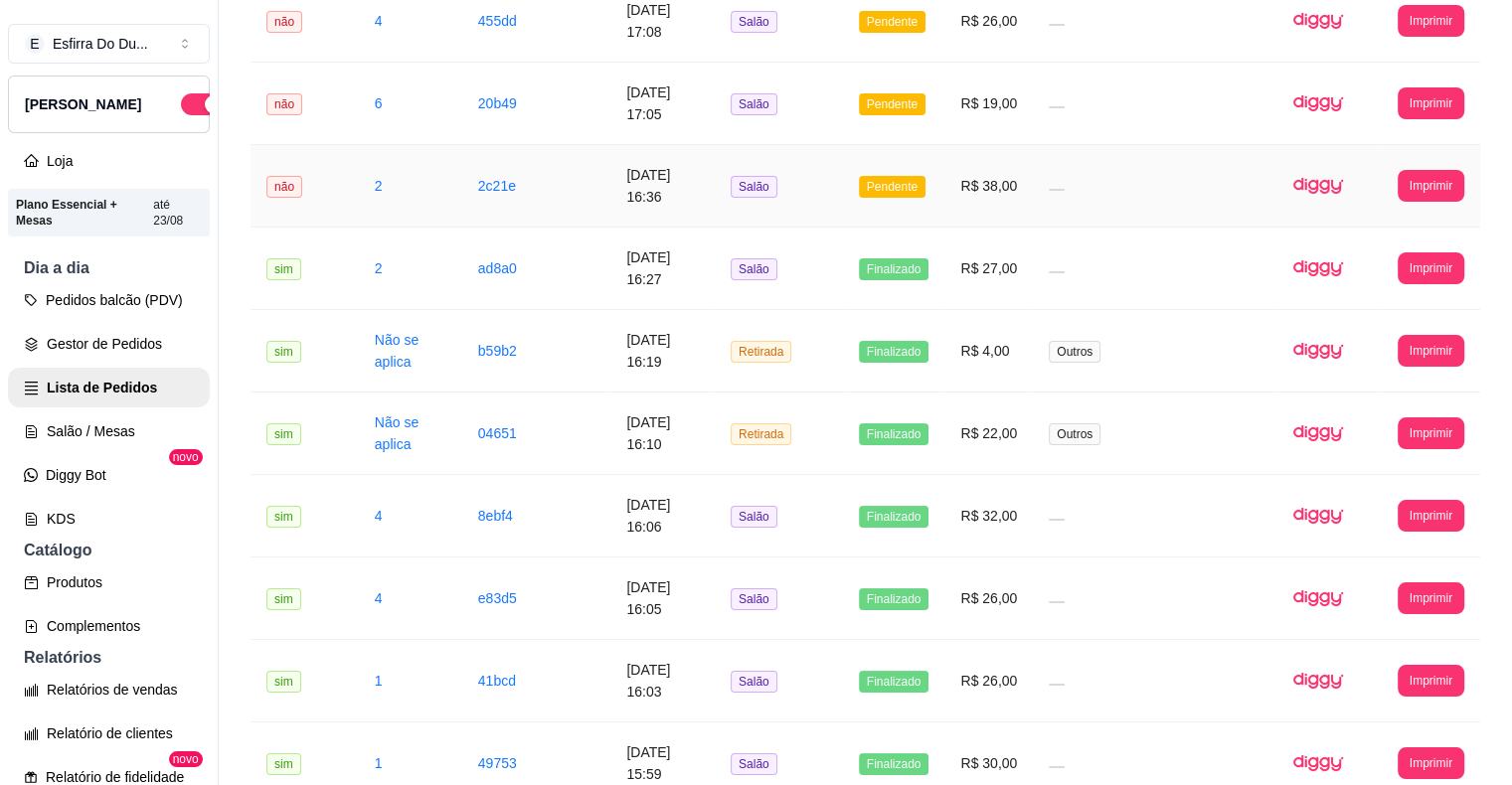 click on "Pendente" at bounding box center [892, 187] 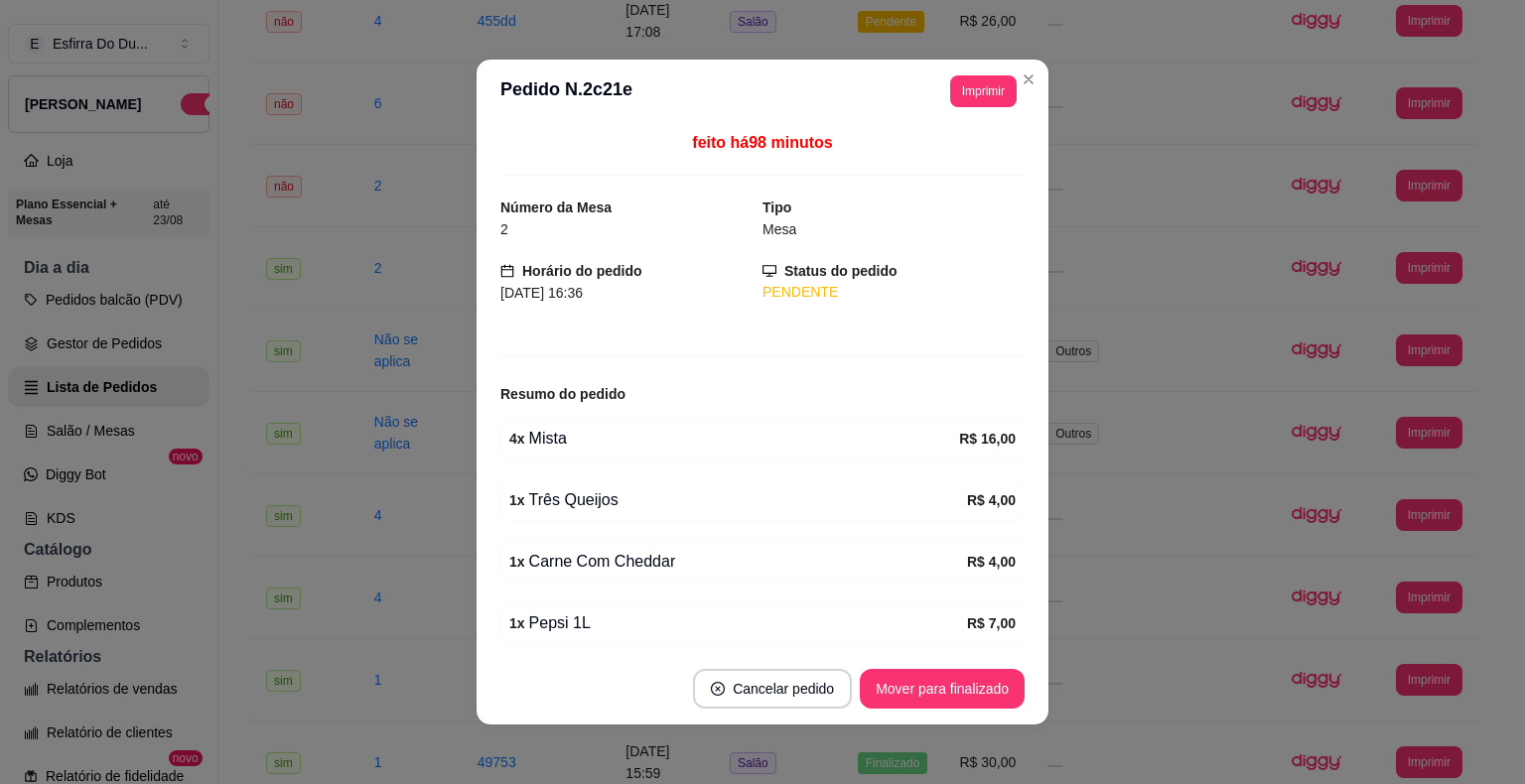 click on "Cancelar pedido Mover para finalizado" at bounding box center [762, 689] 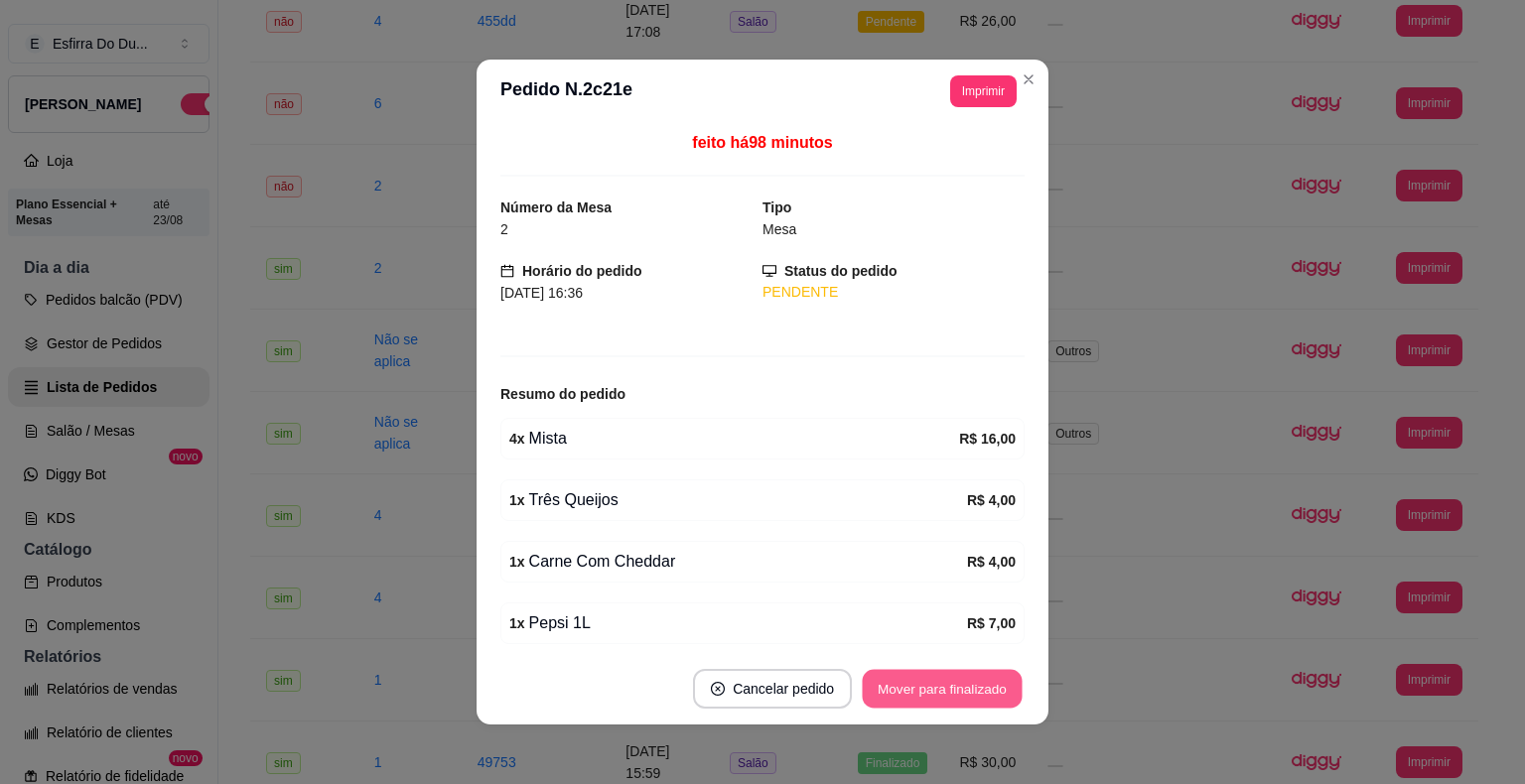 click on "Mover para finalizado" at bounding box center (942, 689) 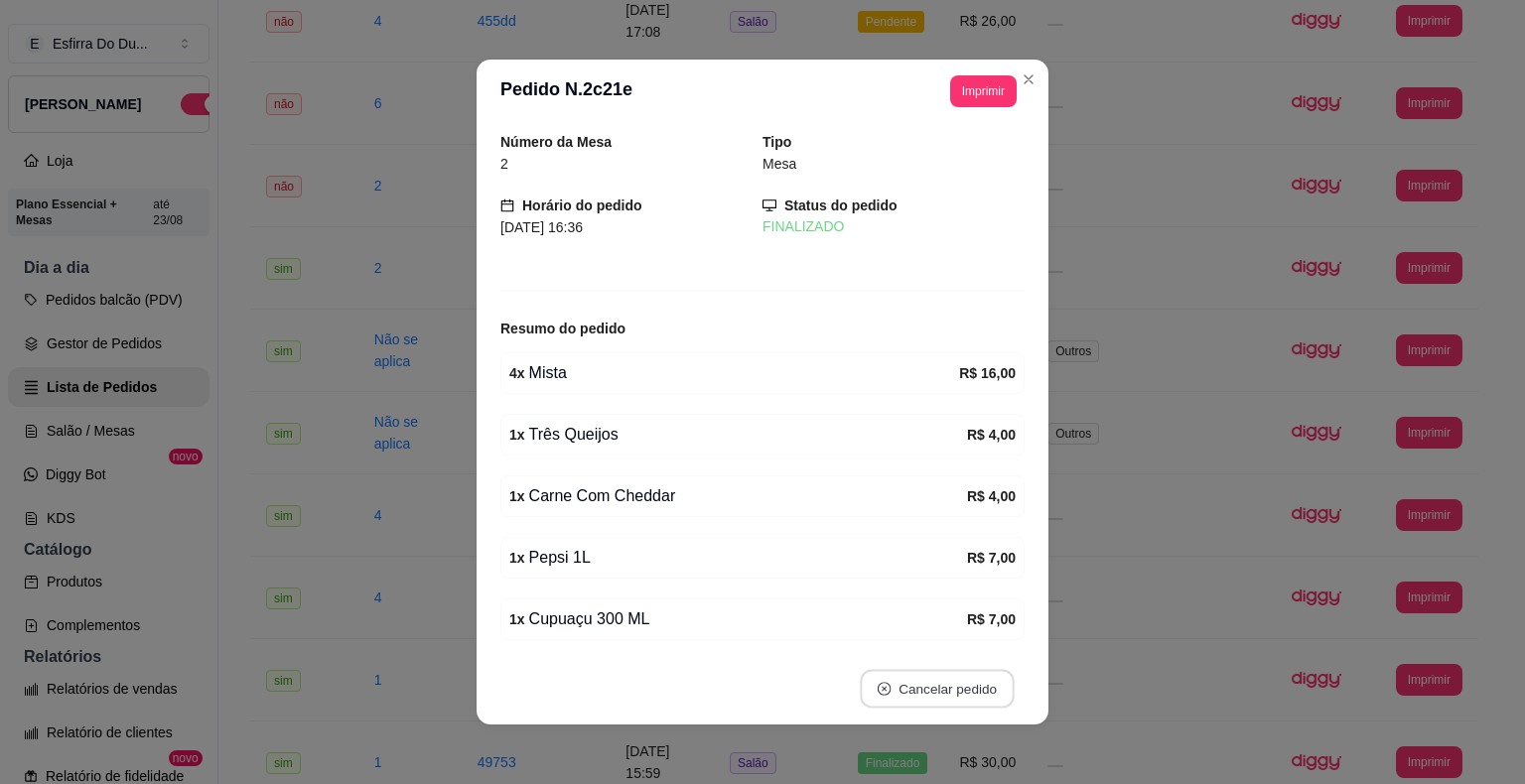 click on "Cancelar pedido" at bounding box center [936, 689] 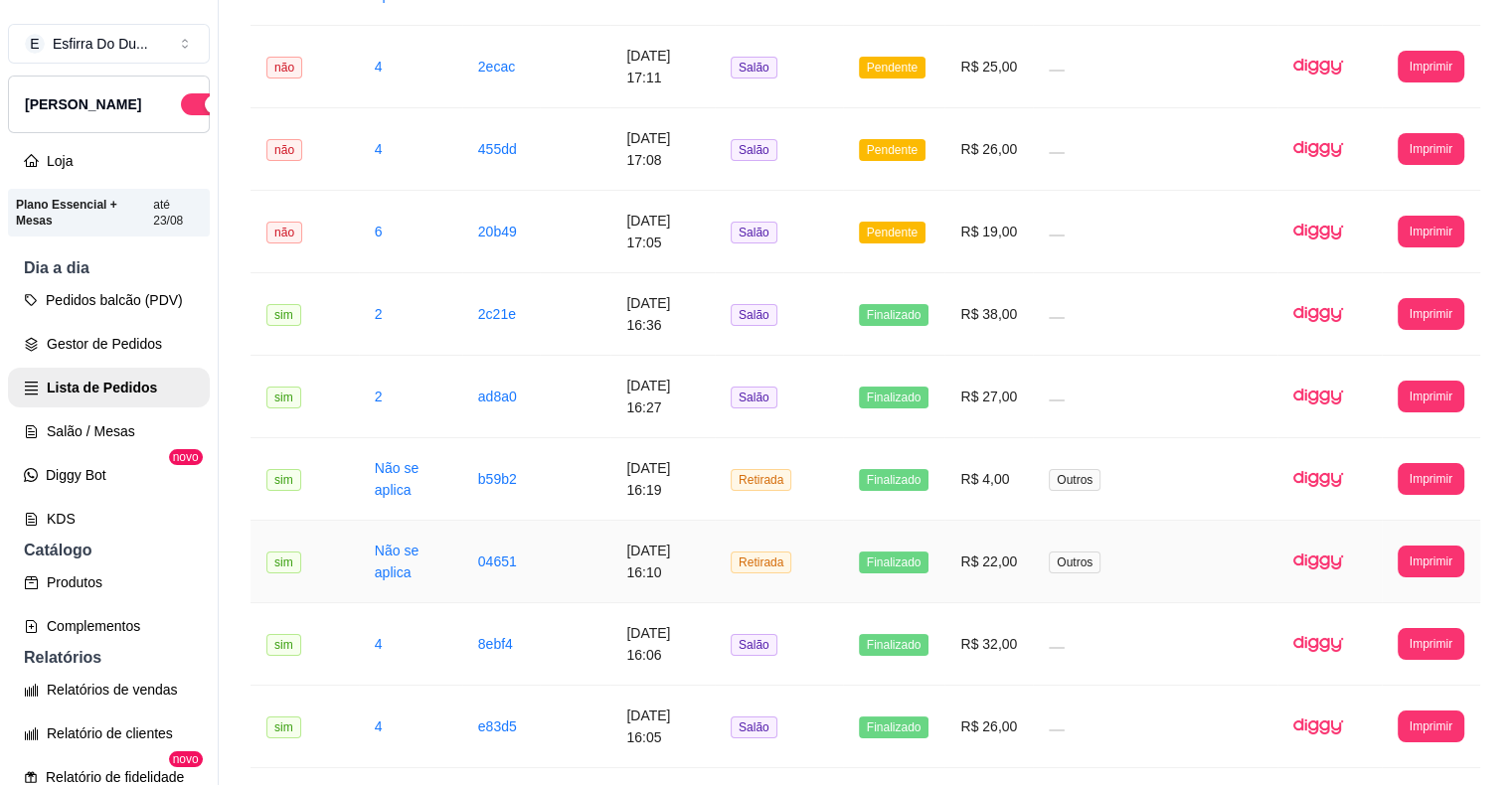 scroll, scrollTop: 1292, scrollLeft: 0, axis: vertical 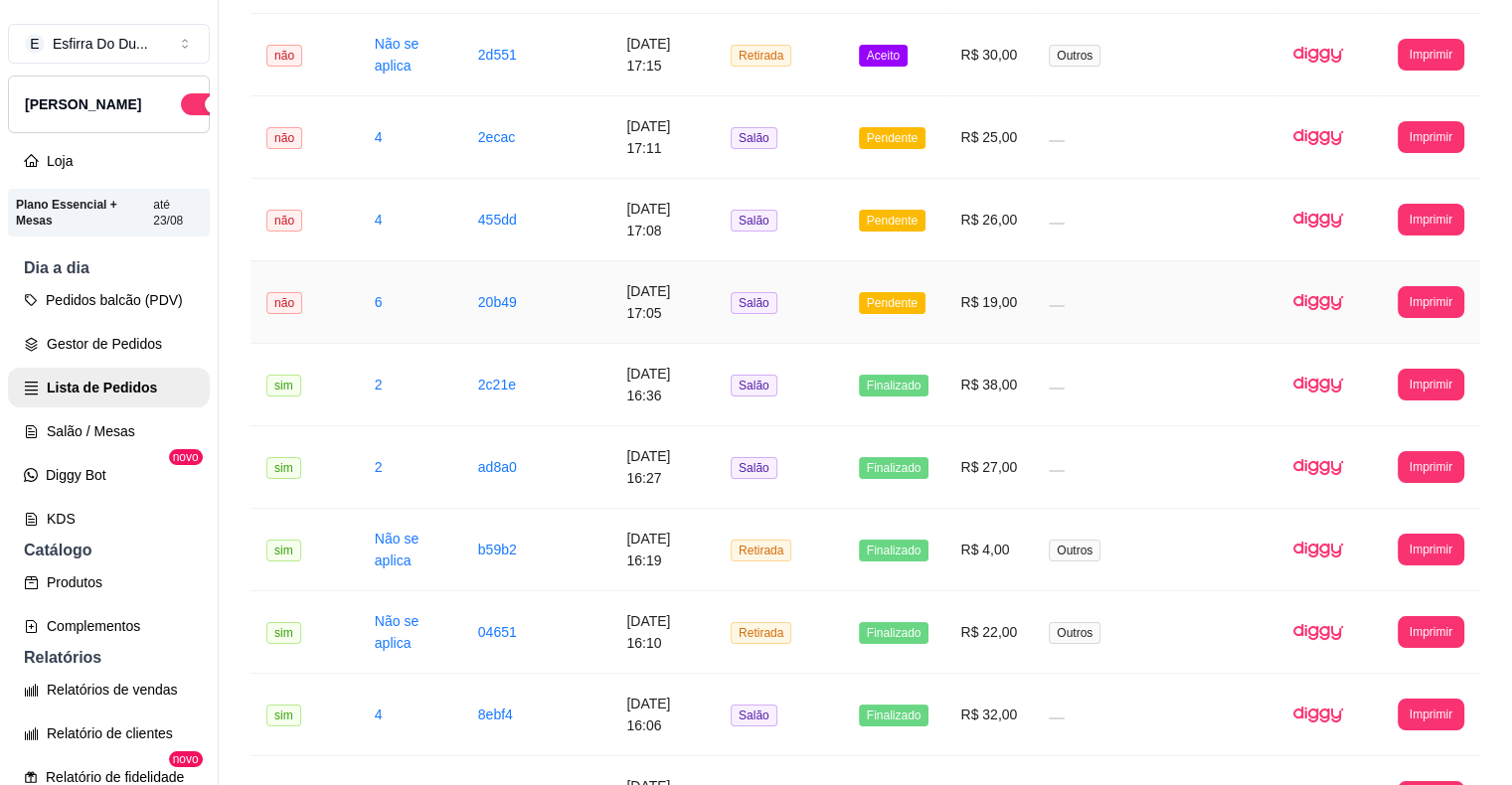 click on "Pendente" at bounding box center (892, 303) 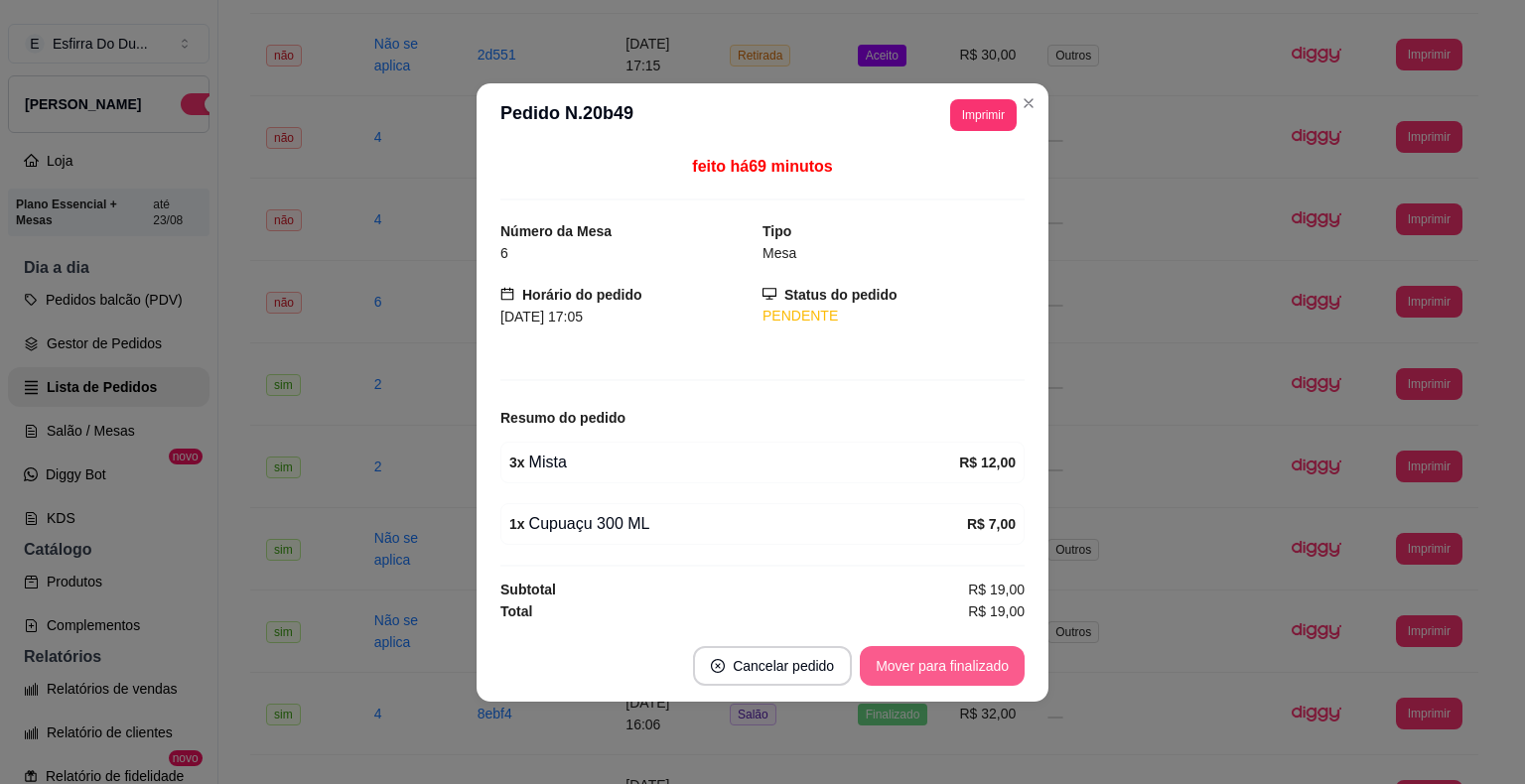 click on "Mover para finalizado" at bounding box center [942, 666] 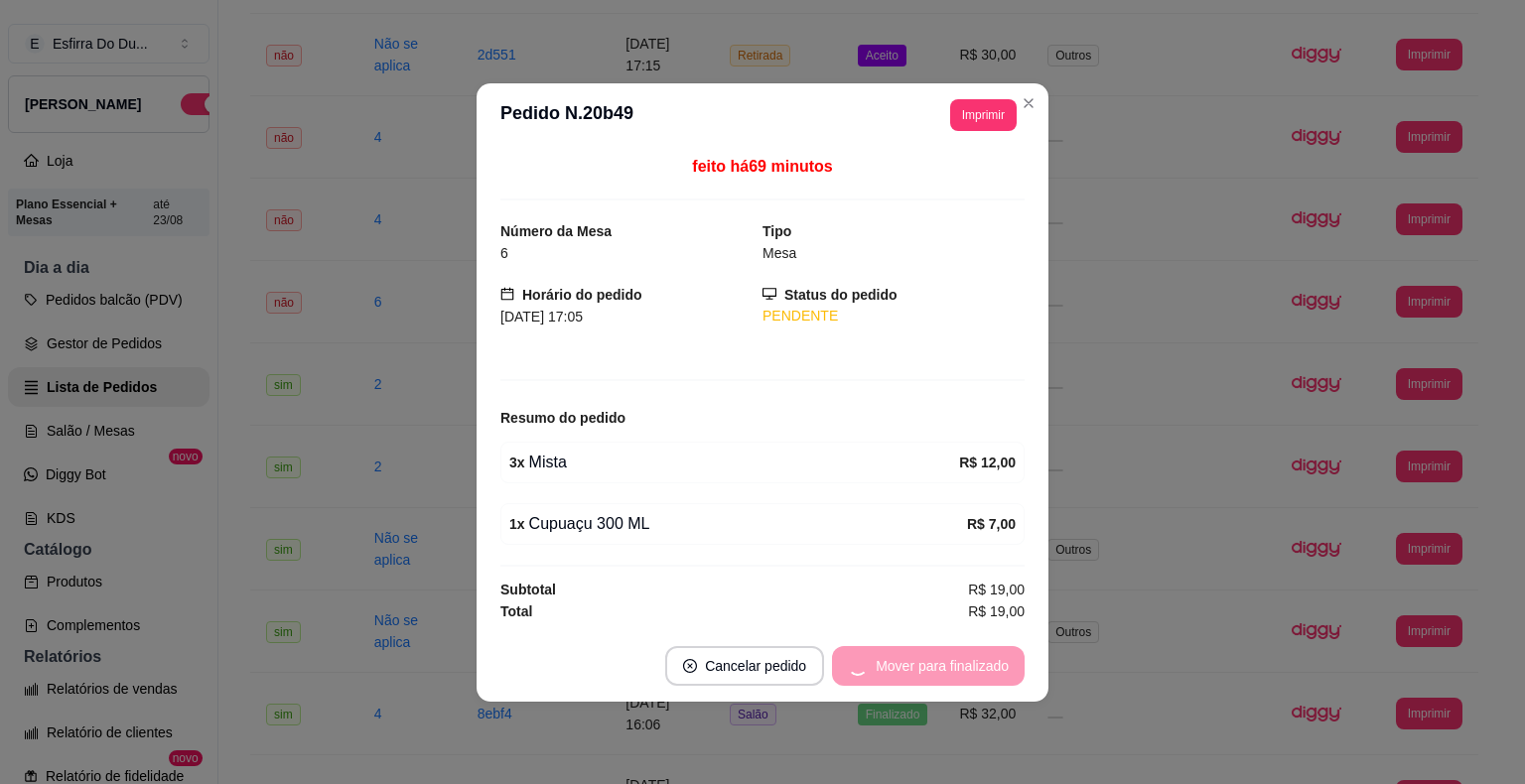 click on "Mover para finalizado" at bounding box center (928, 666) 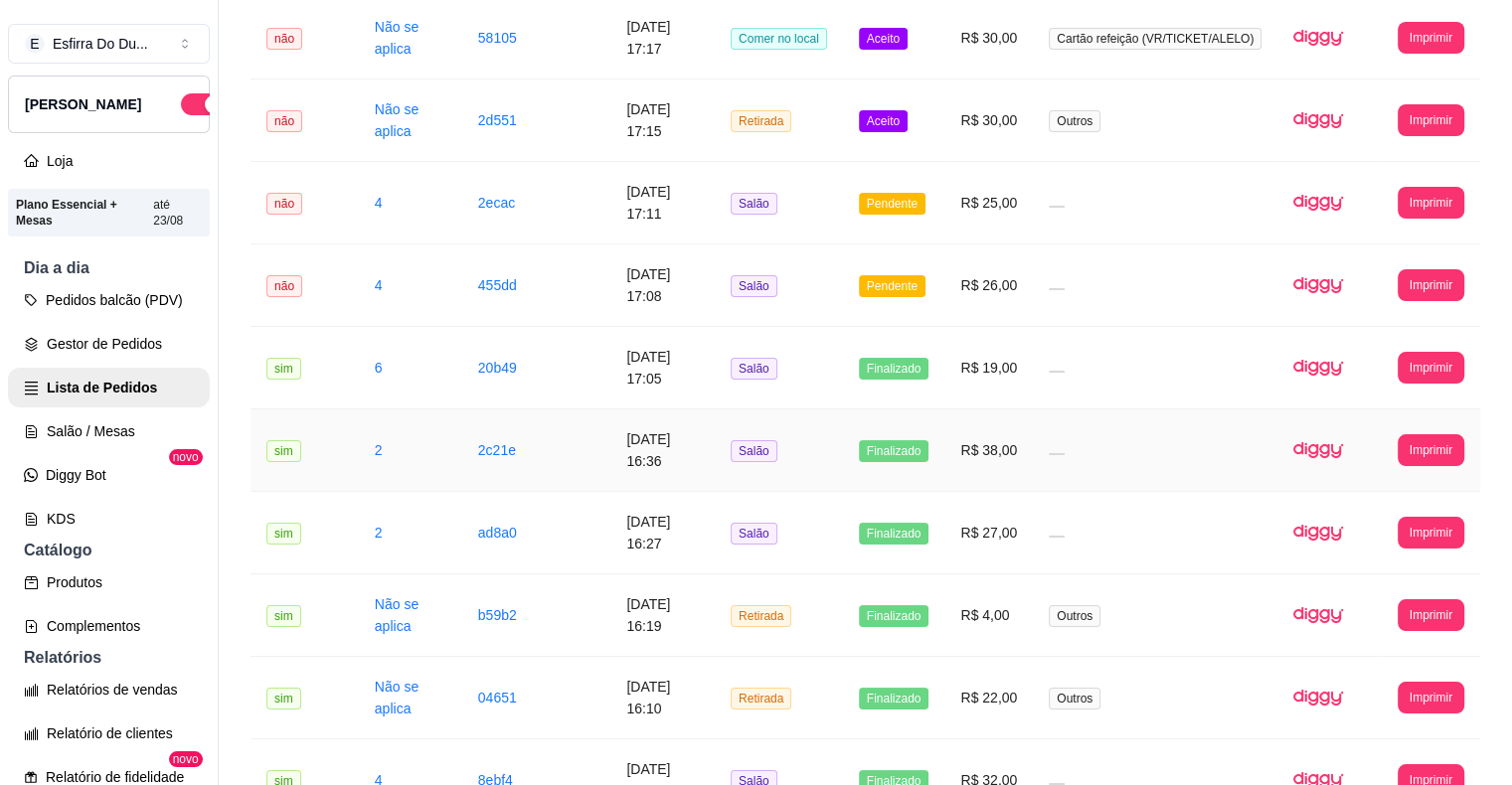 scroll, scrollTop: 1192, scrollLeft: 0, axis: vertical 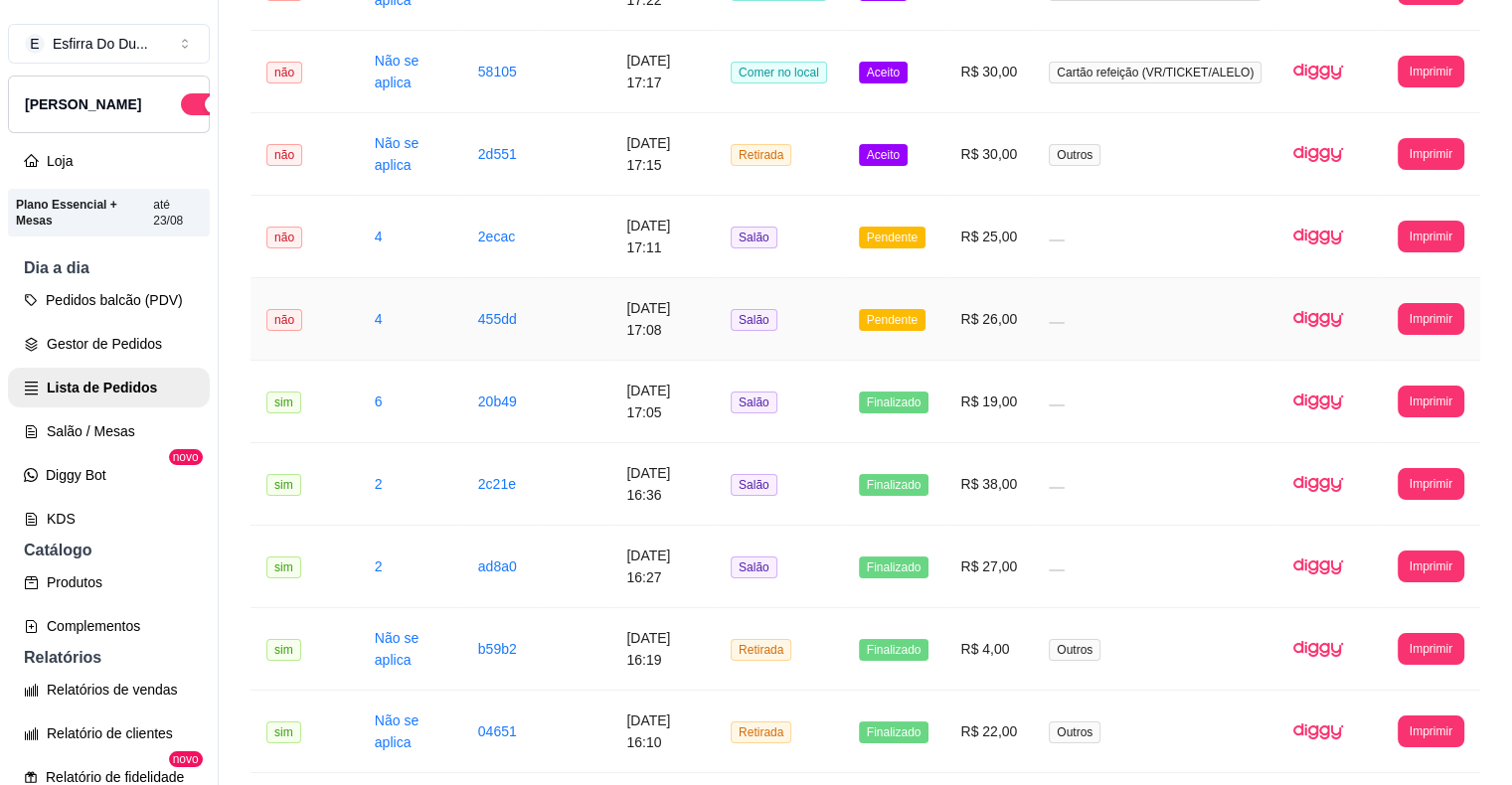 click on "Pendente" at bounding box center (892, 320) 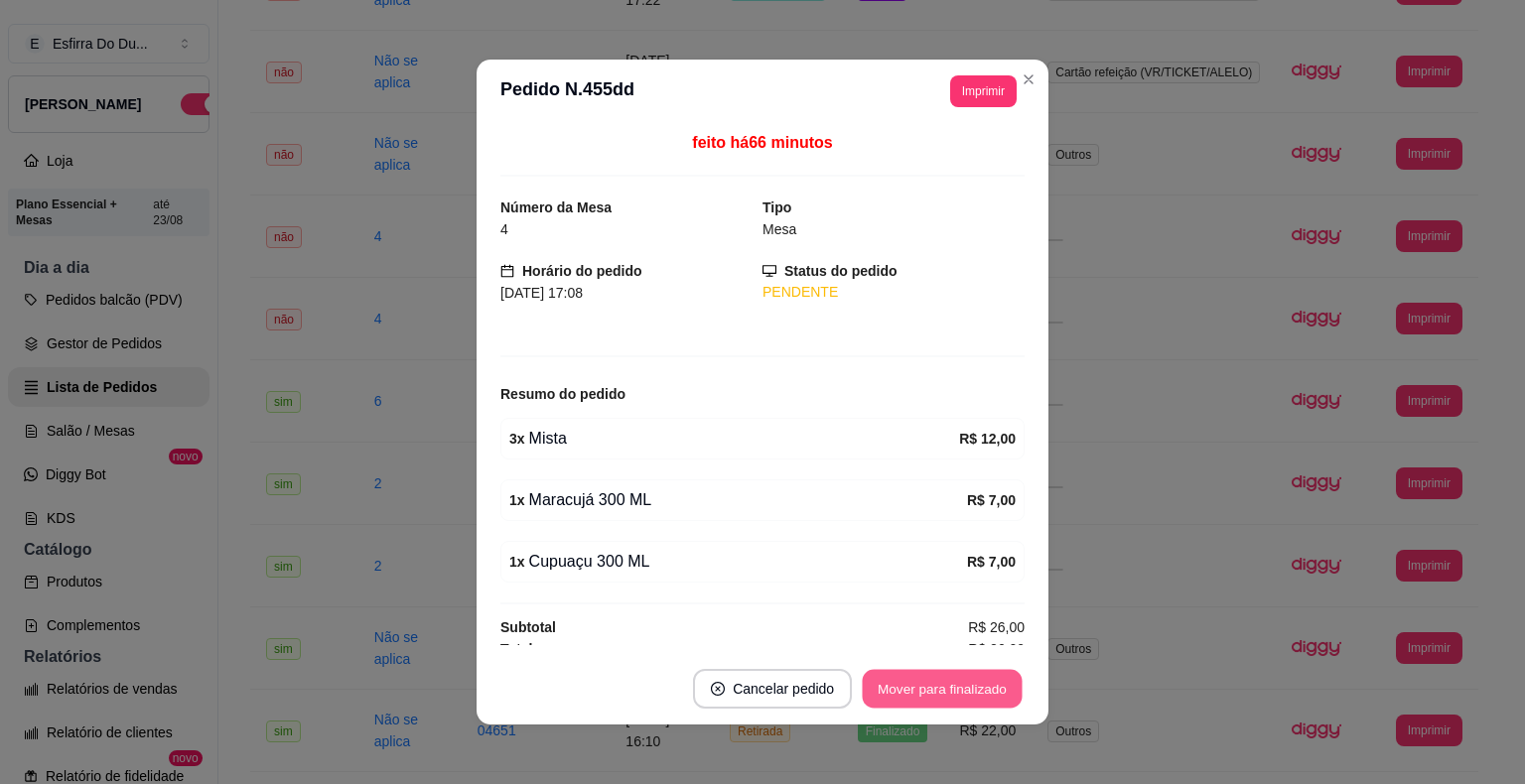 click on "Mover para finalizado" at bounding box center (942, 689) 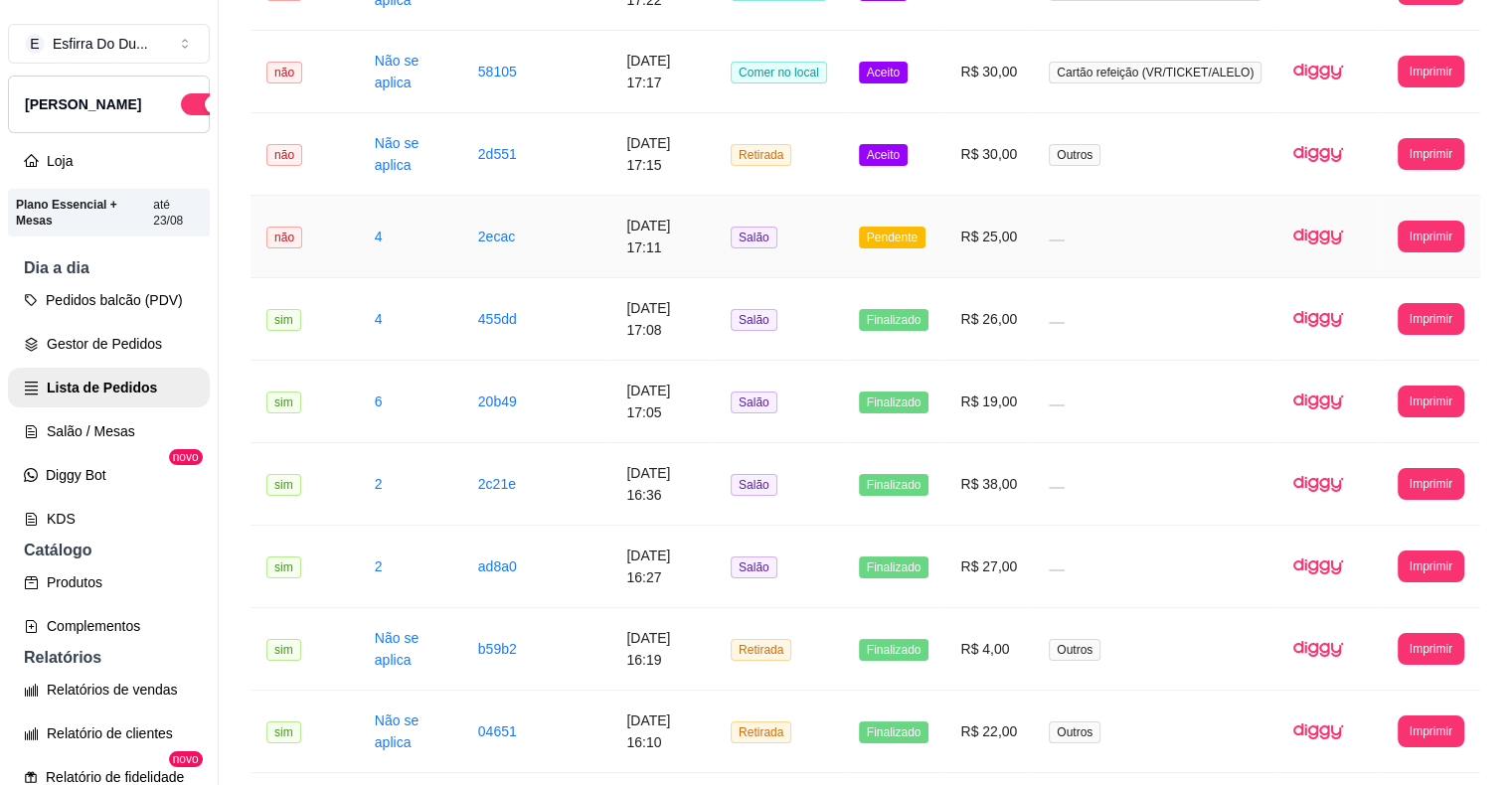 click on "Pendente" at bounding box center (892, 237) 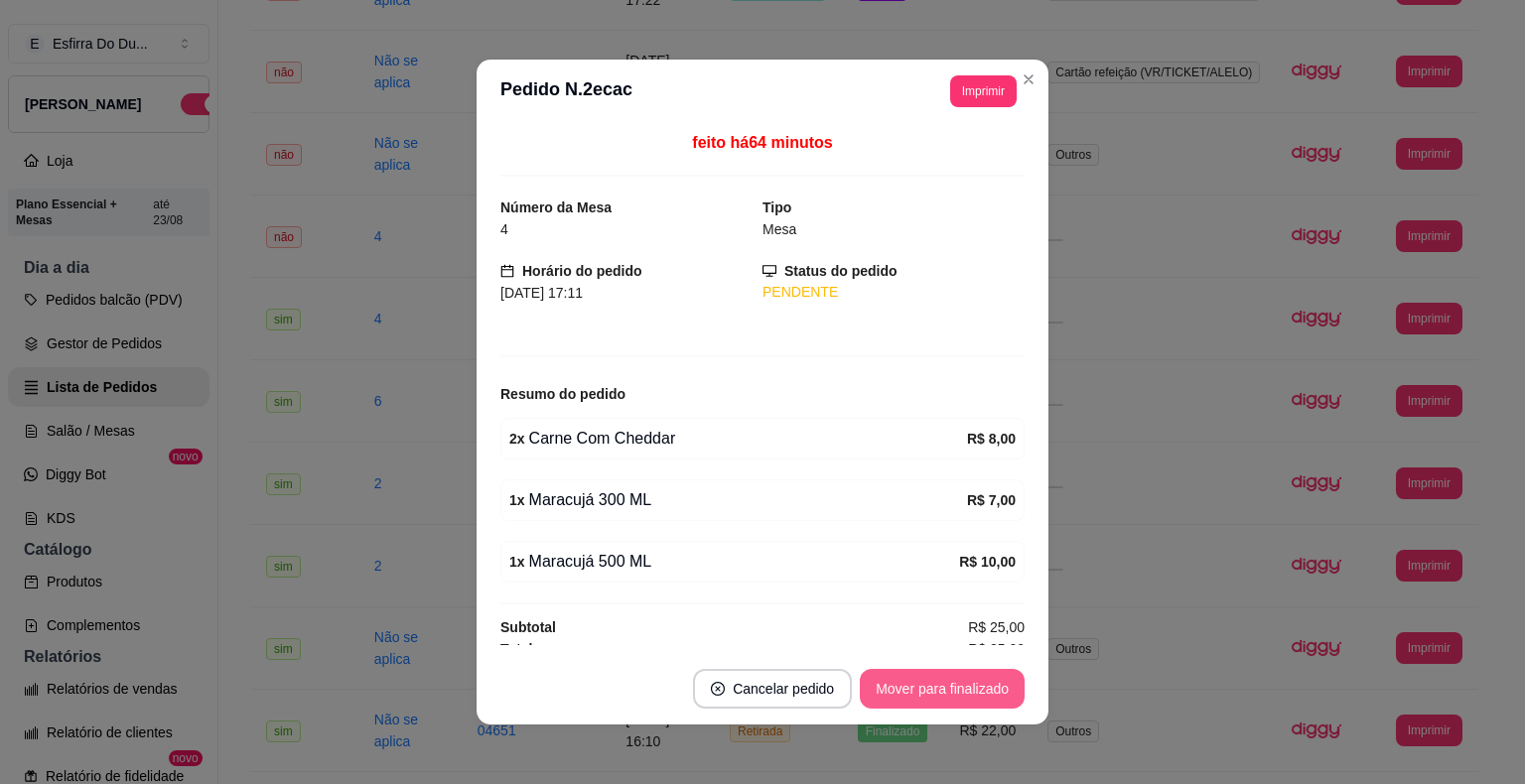 click on "Mover para finalizado" at bounding box center (942, 689) 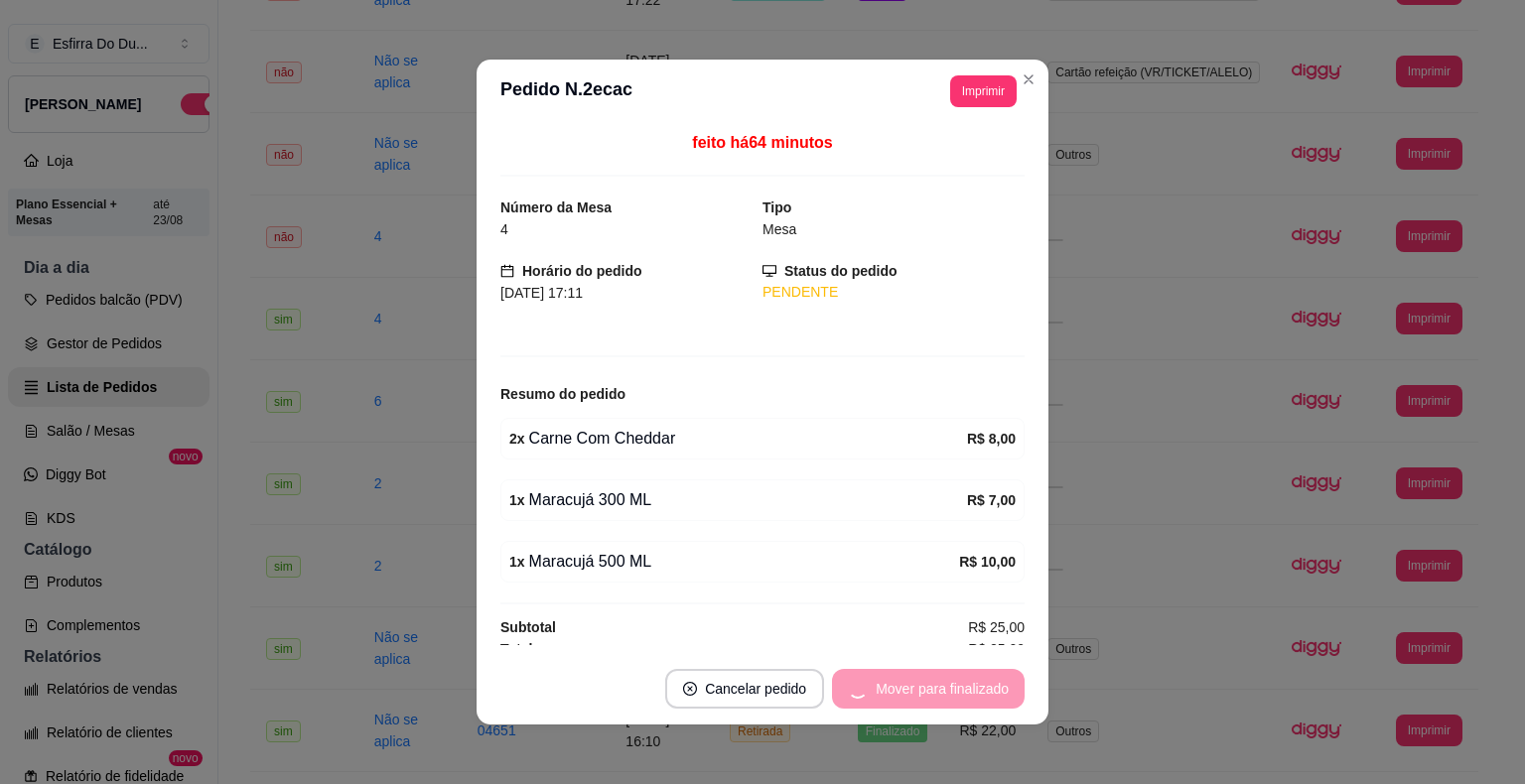 click on "Cancelar pedido" at bounding box center (745, 689) 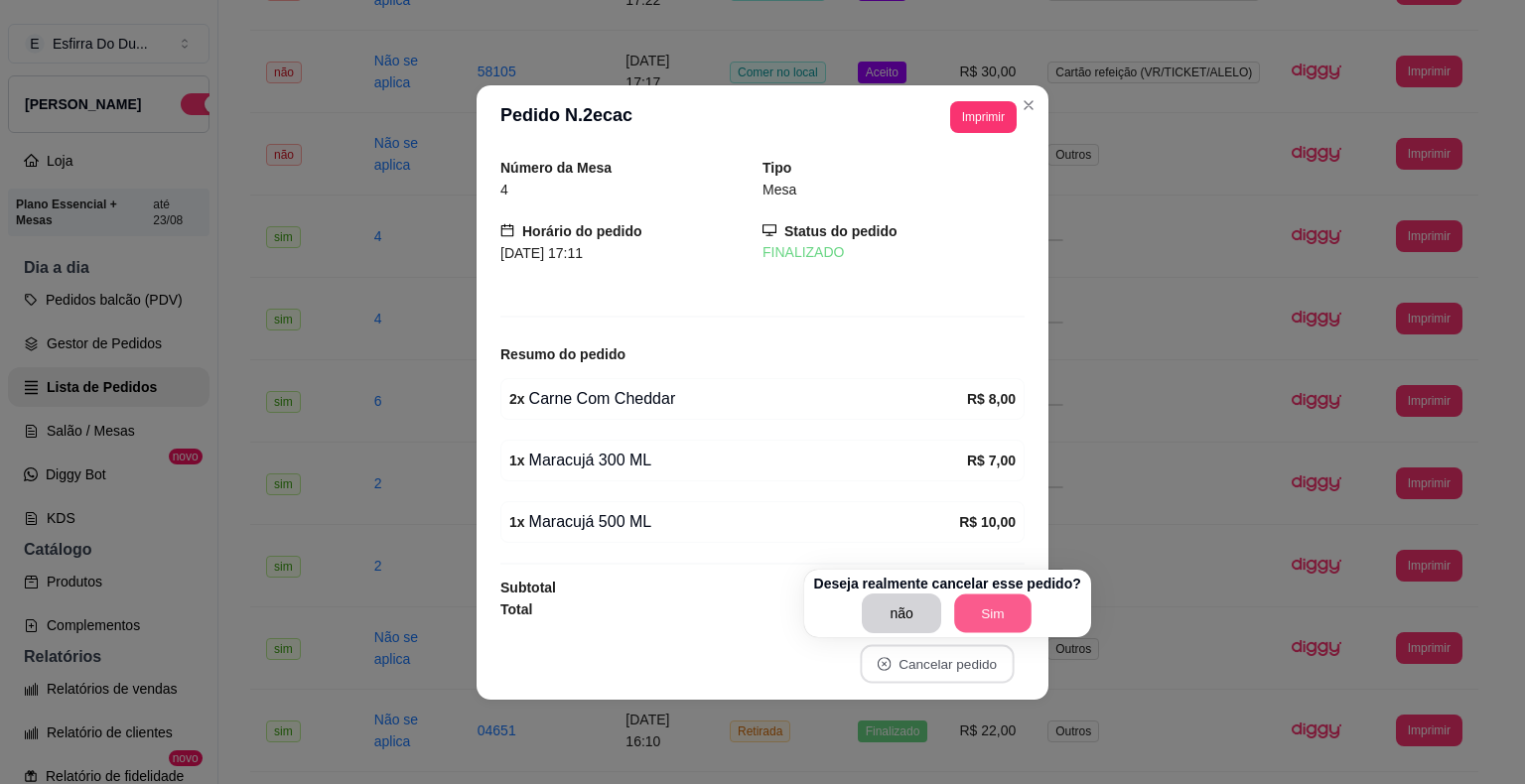 click on "Sim" at bounding box center [993, 613] 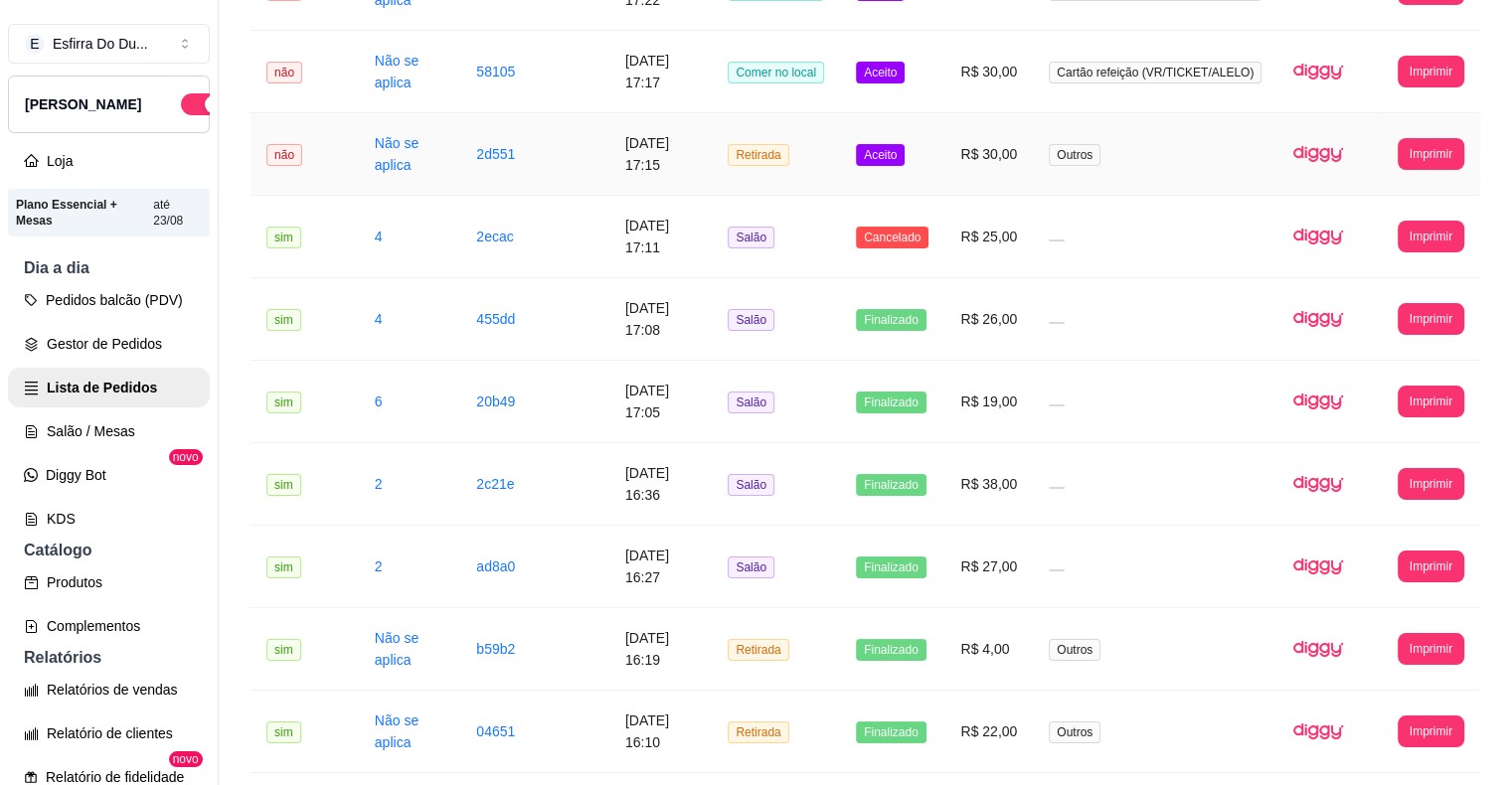 click on "Aceito" at bounding box center [880, 155] 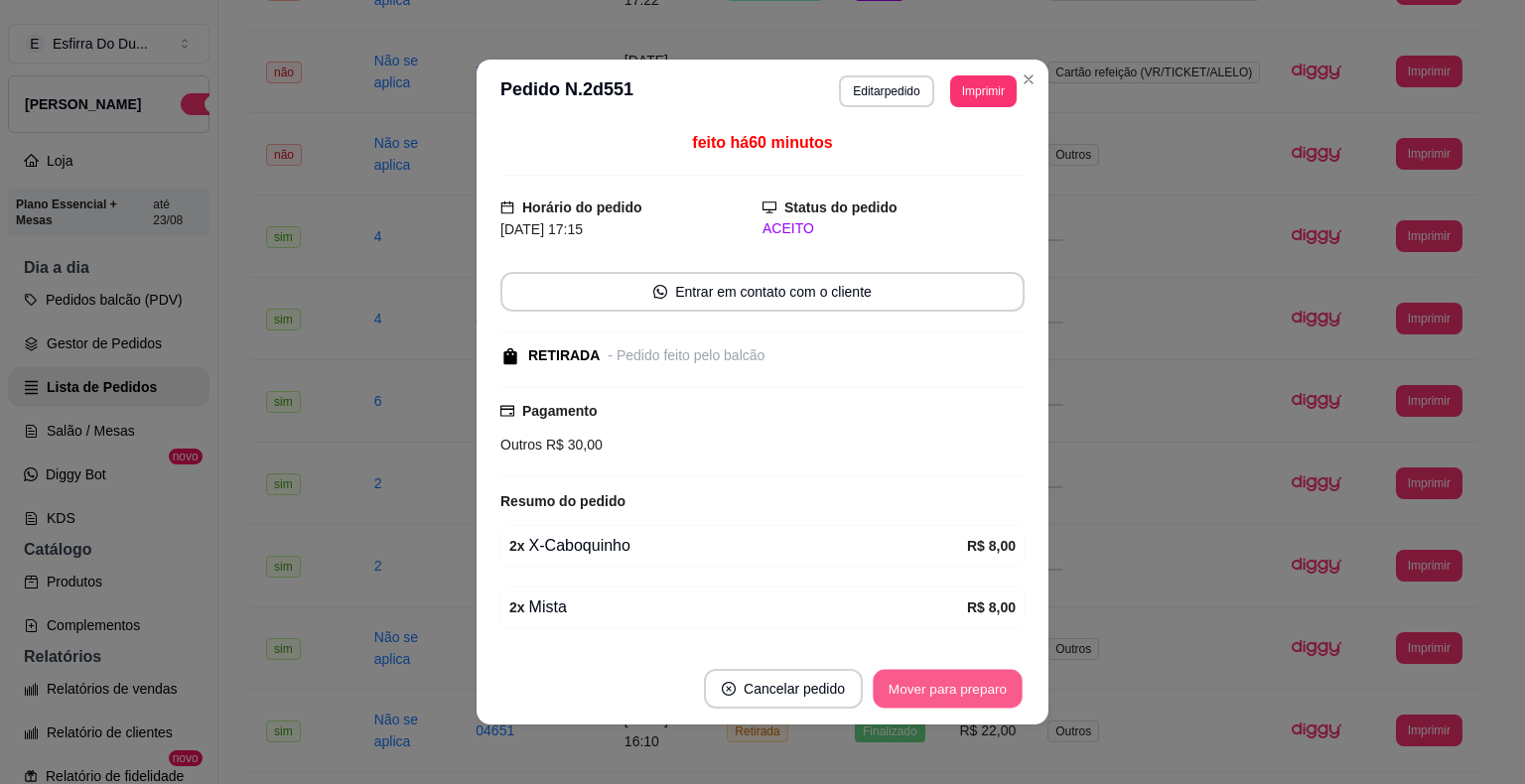 click on "Mover para preparo" at bounding box center [947, 689] 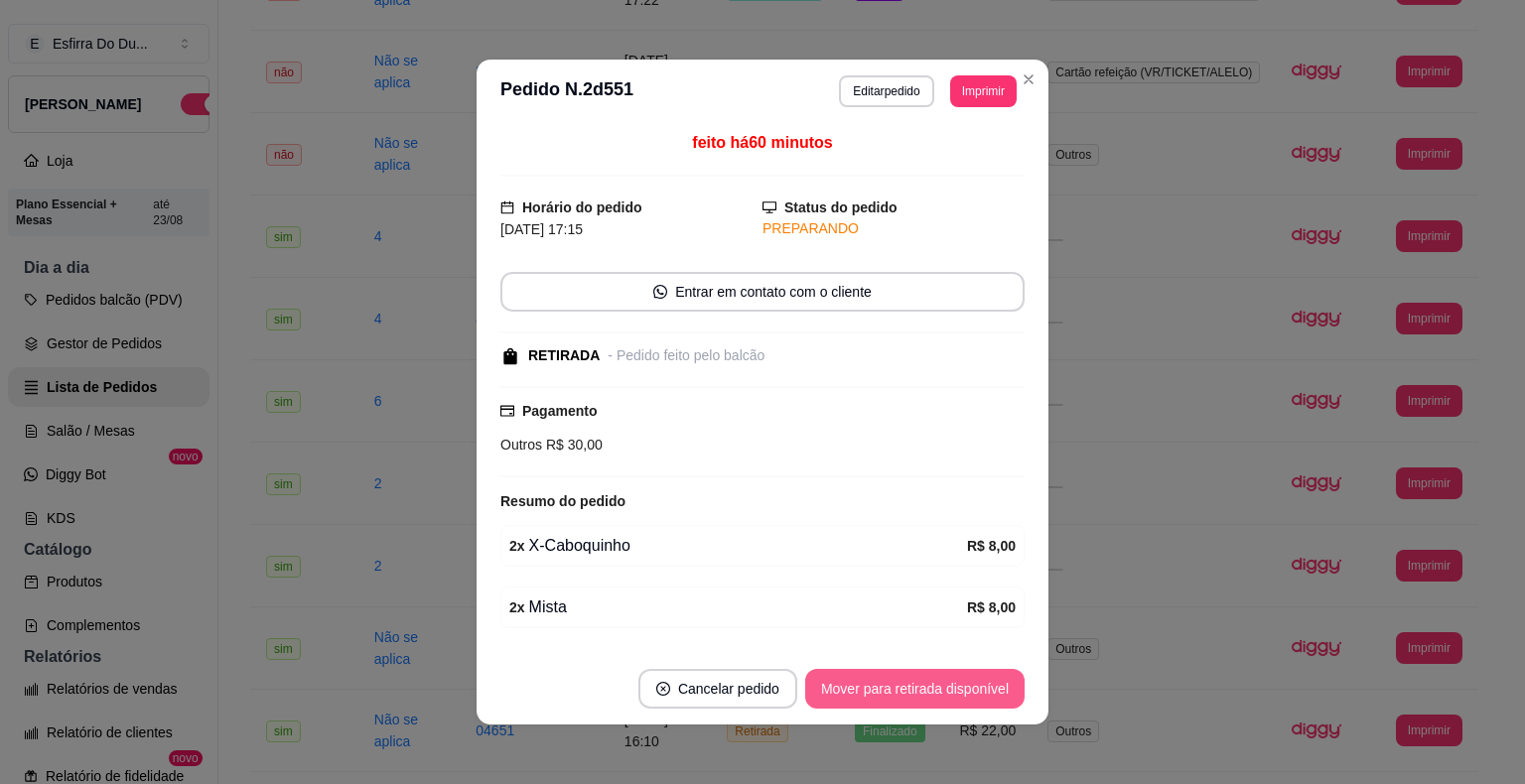 click on "Mover para retirada disponível" at bounding box center (914, 689) 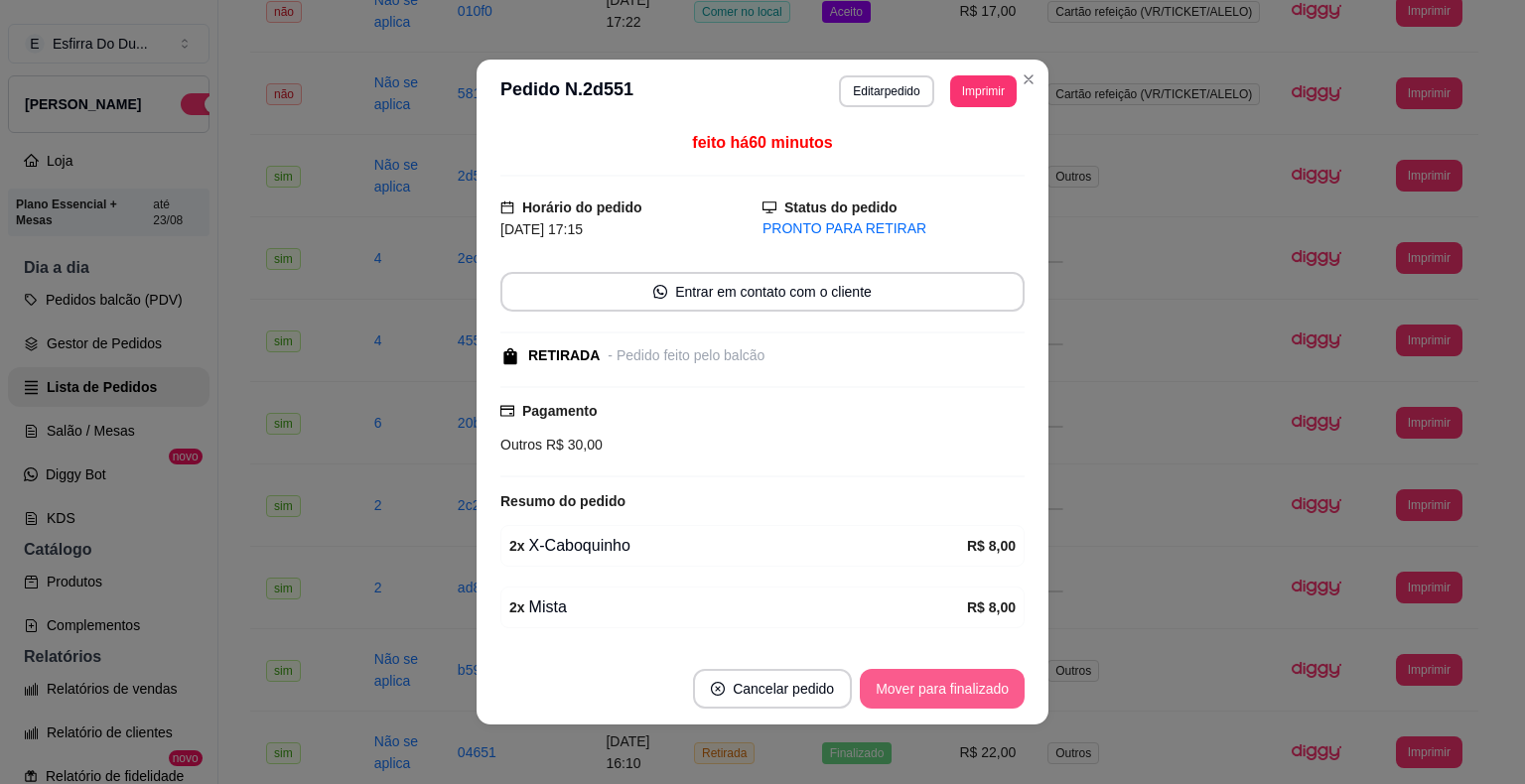 click on "Mover para finalizado" at bounding box center [942, 689] 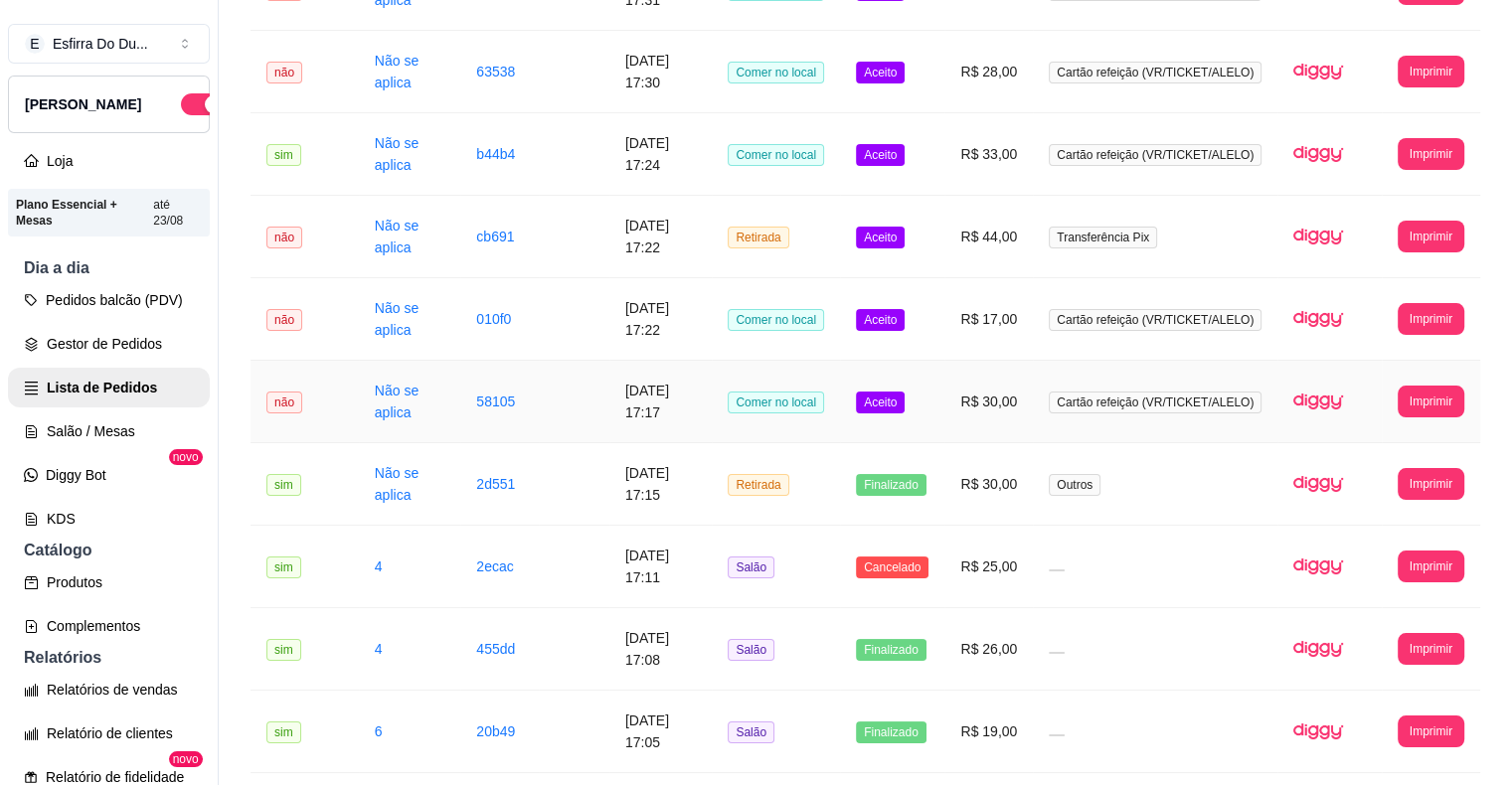click on "Aceito" at bounding box center (880, 402) 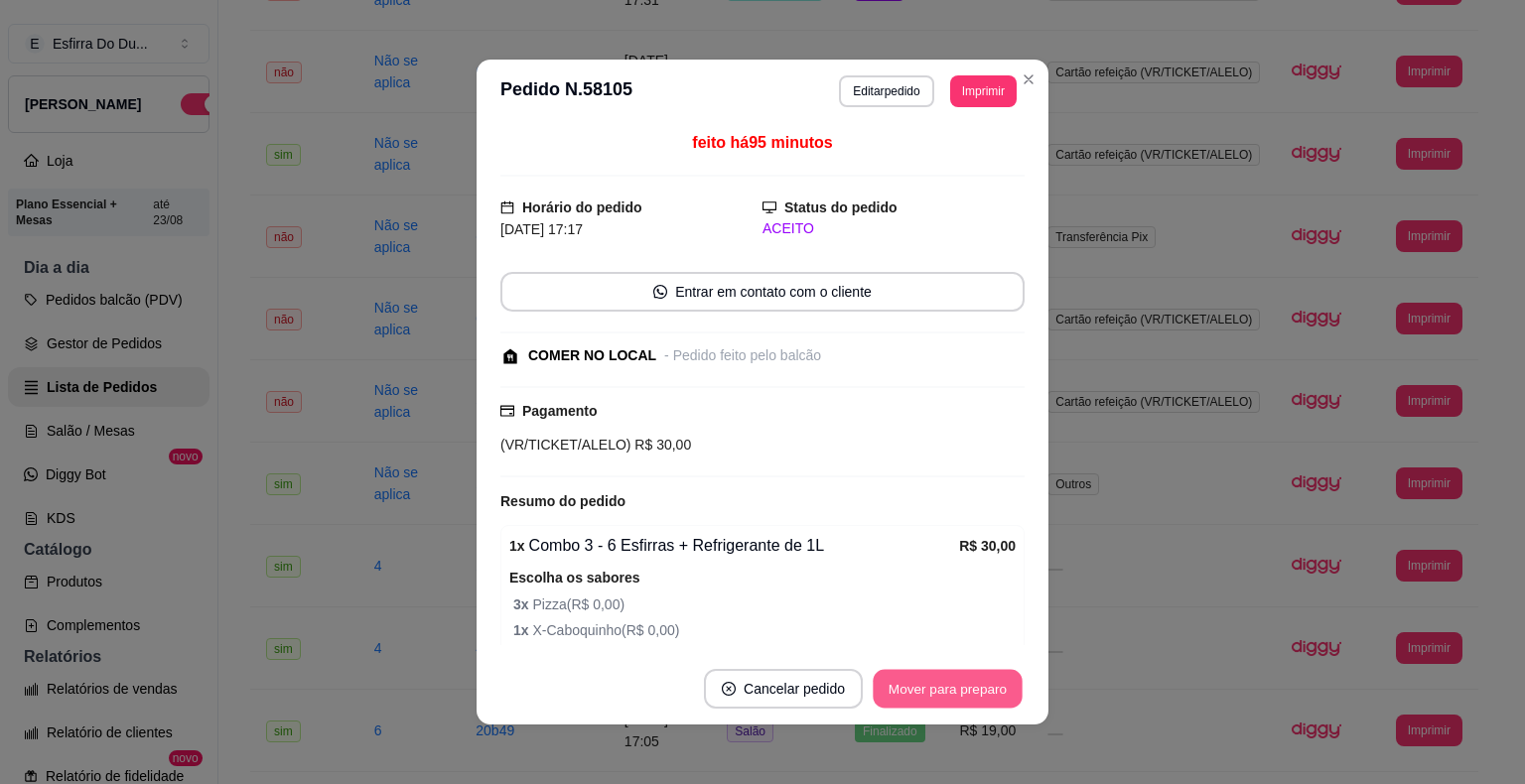 click on "Mover para preparo" at bounding box center [947, 689] 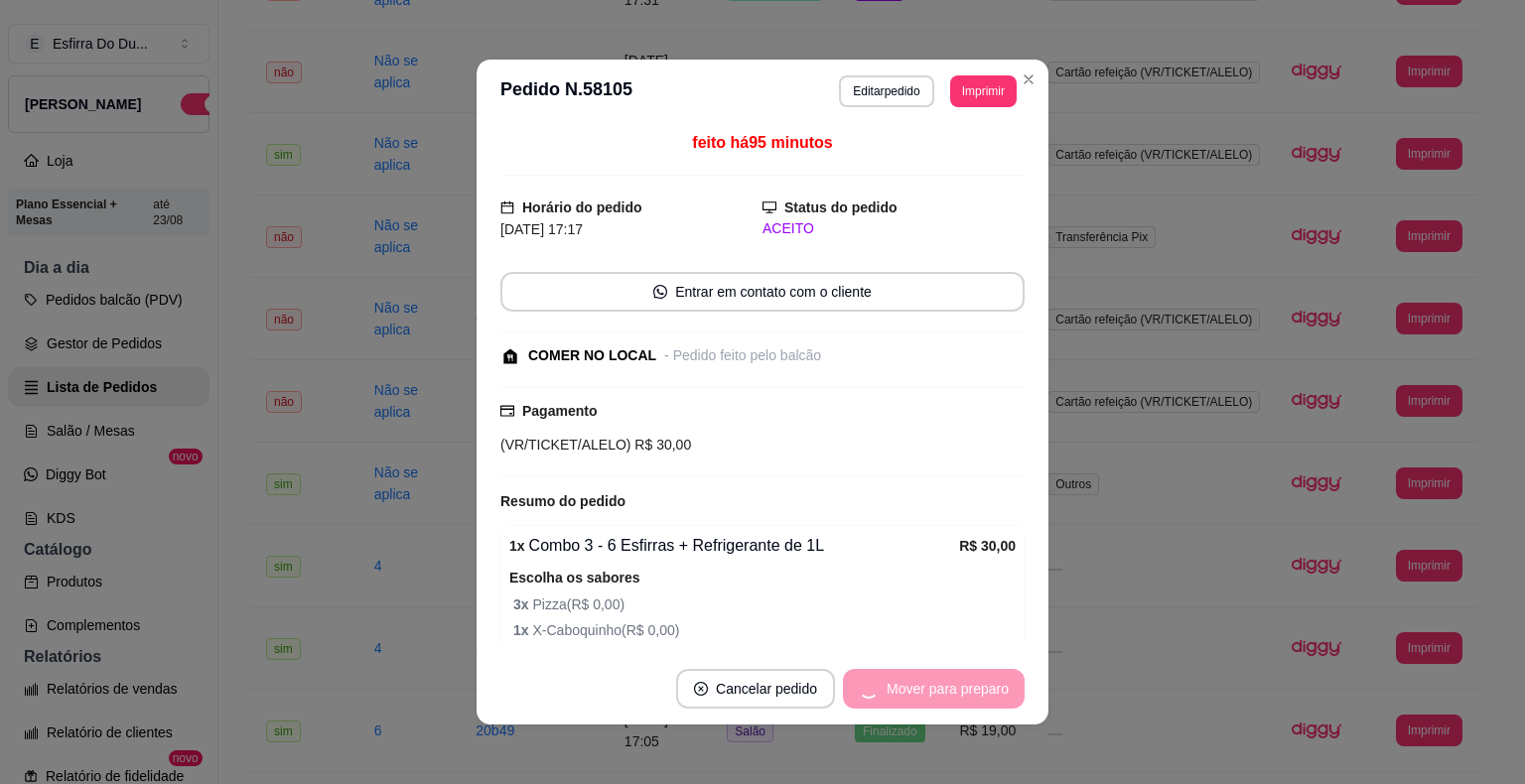 click on "Mover para preparo" at bounding box center [933, 689] 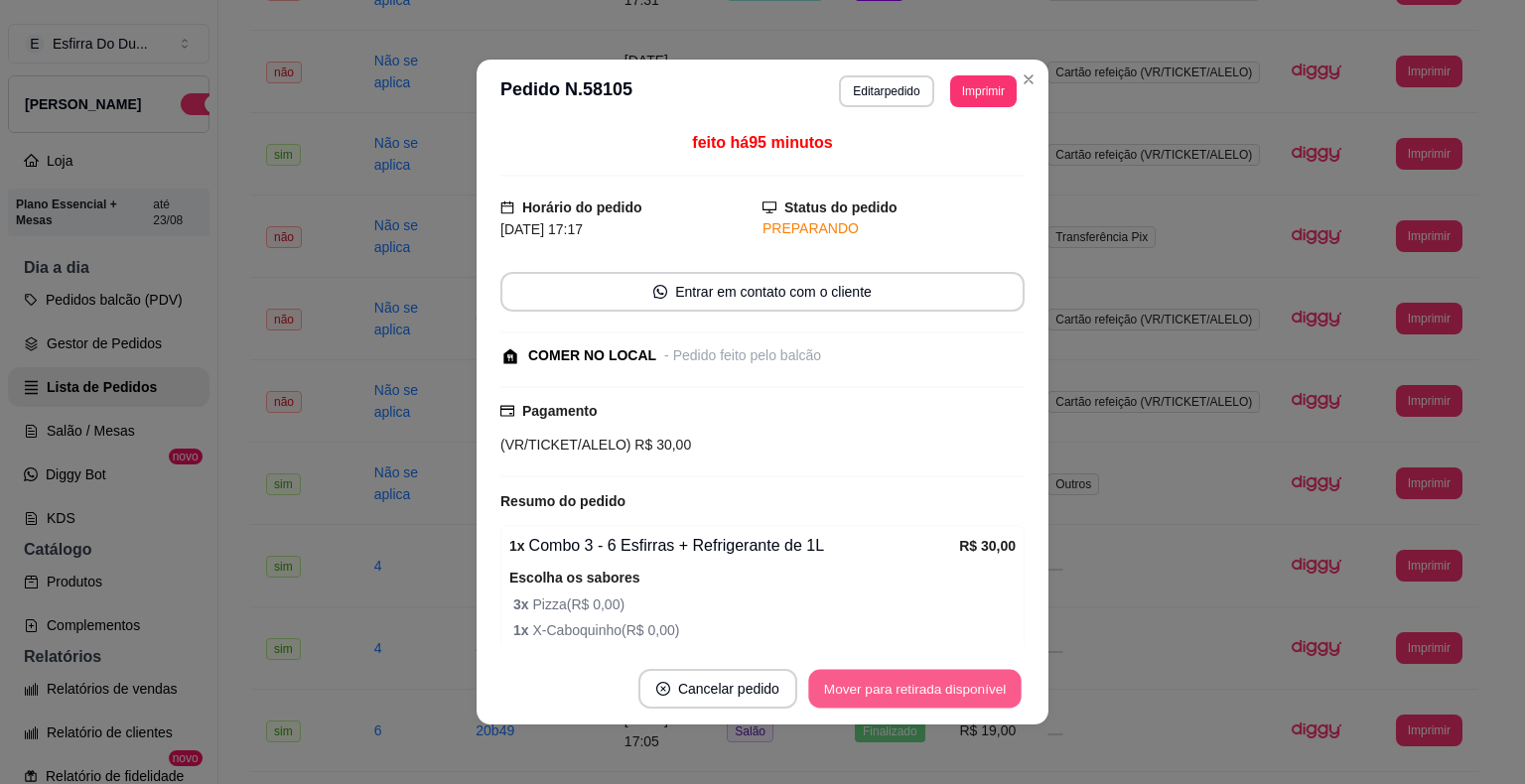 click on "Mover para retirada disponível" at bounding box center [914, 689] 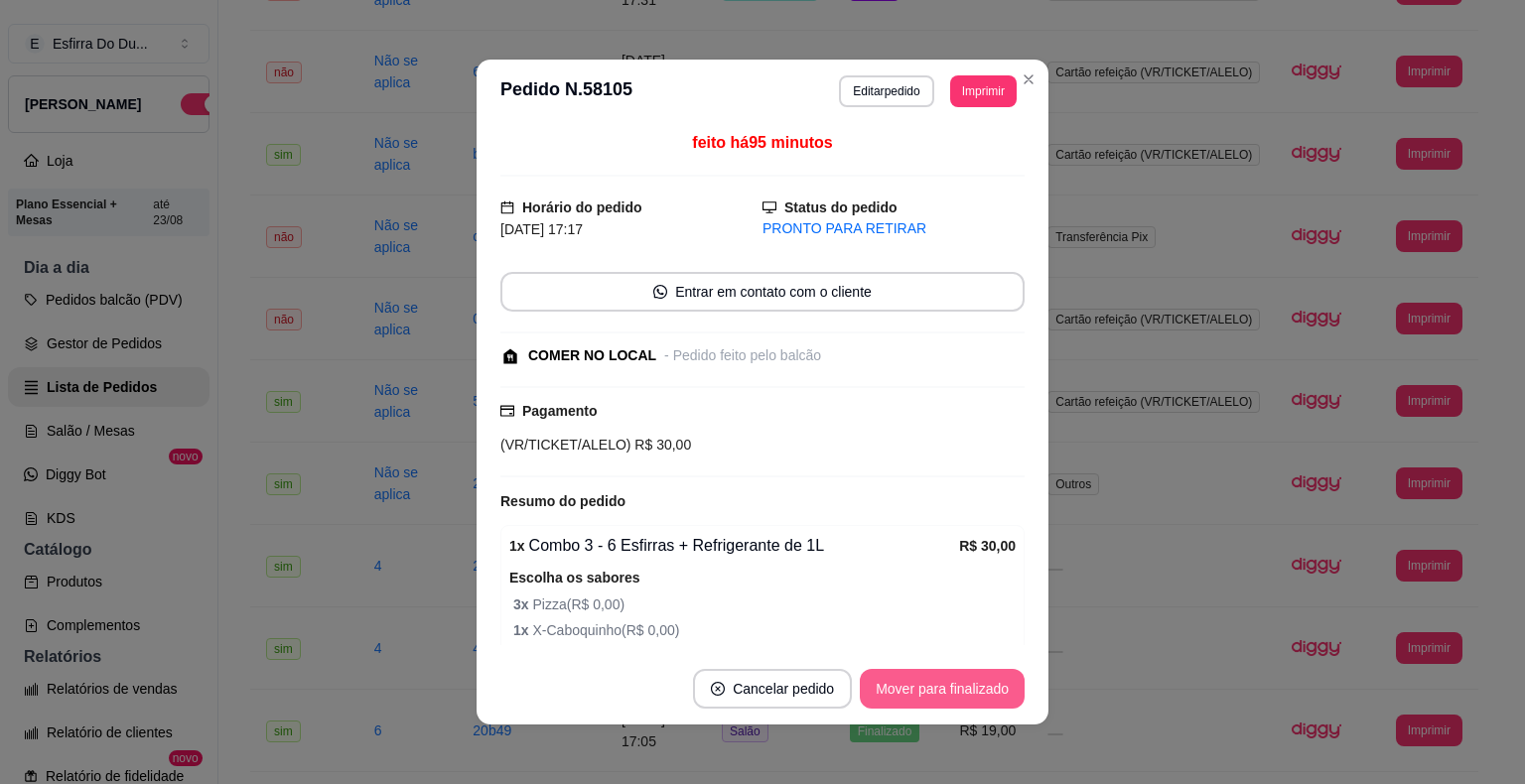 click on "Mover para finalizado" at bounding box center [942, 689] 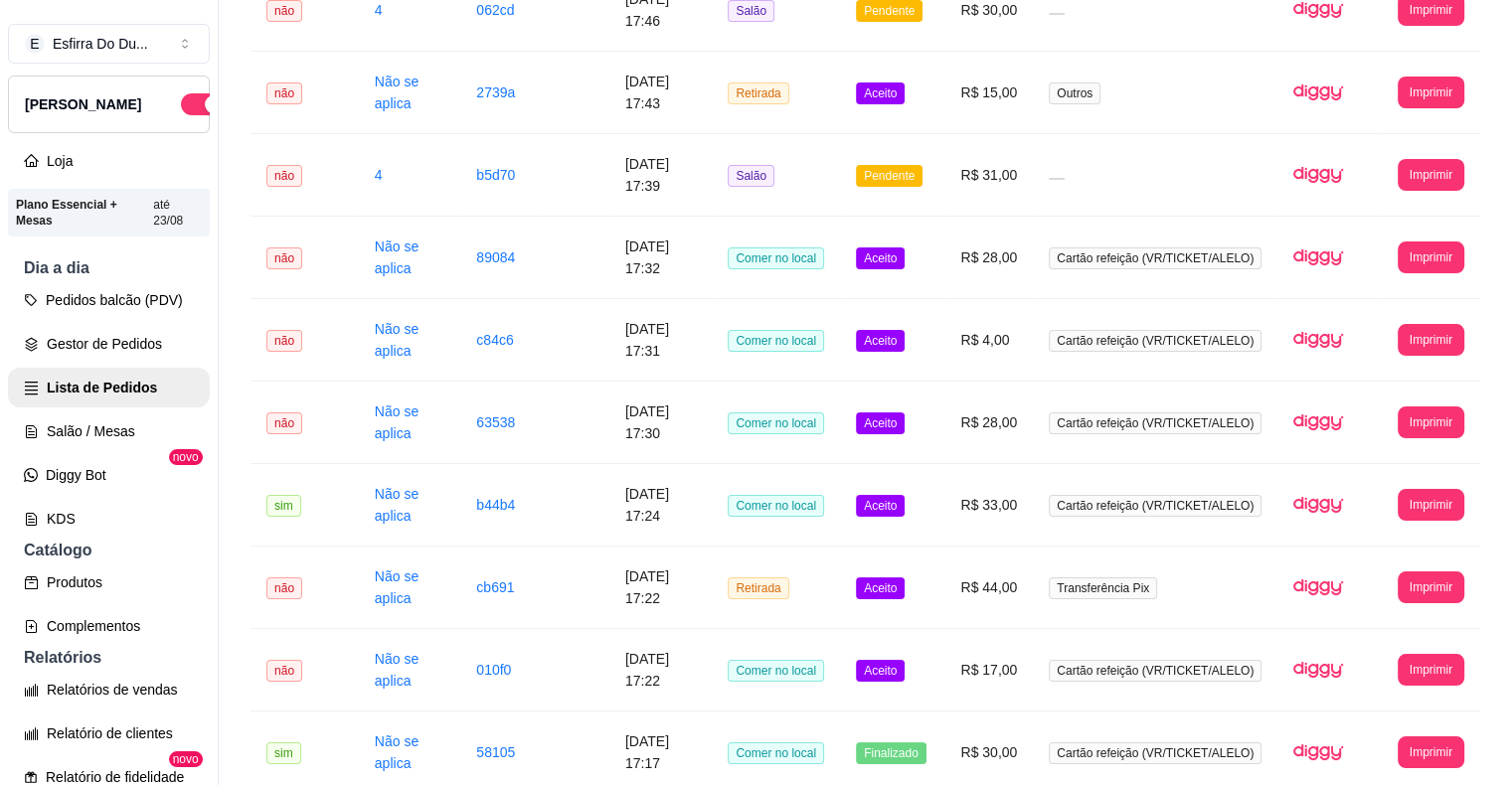 scroll, scrollTop: 795, scrollLeft: 0, axis: vertical 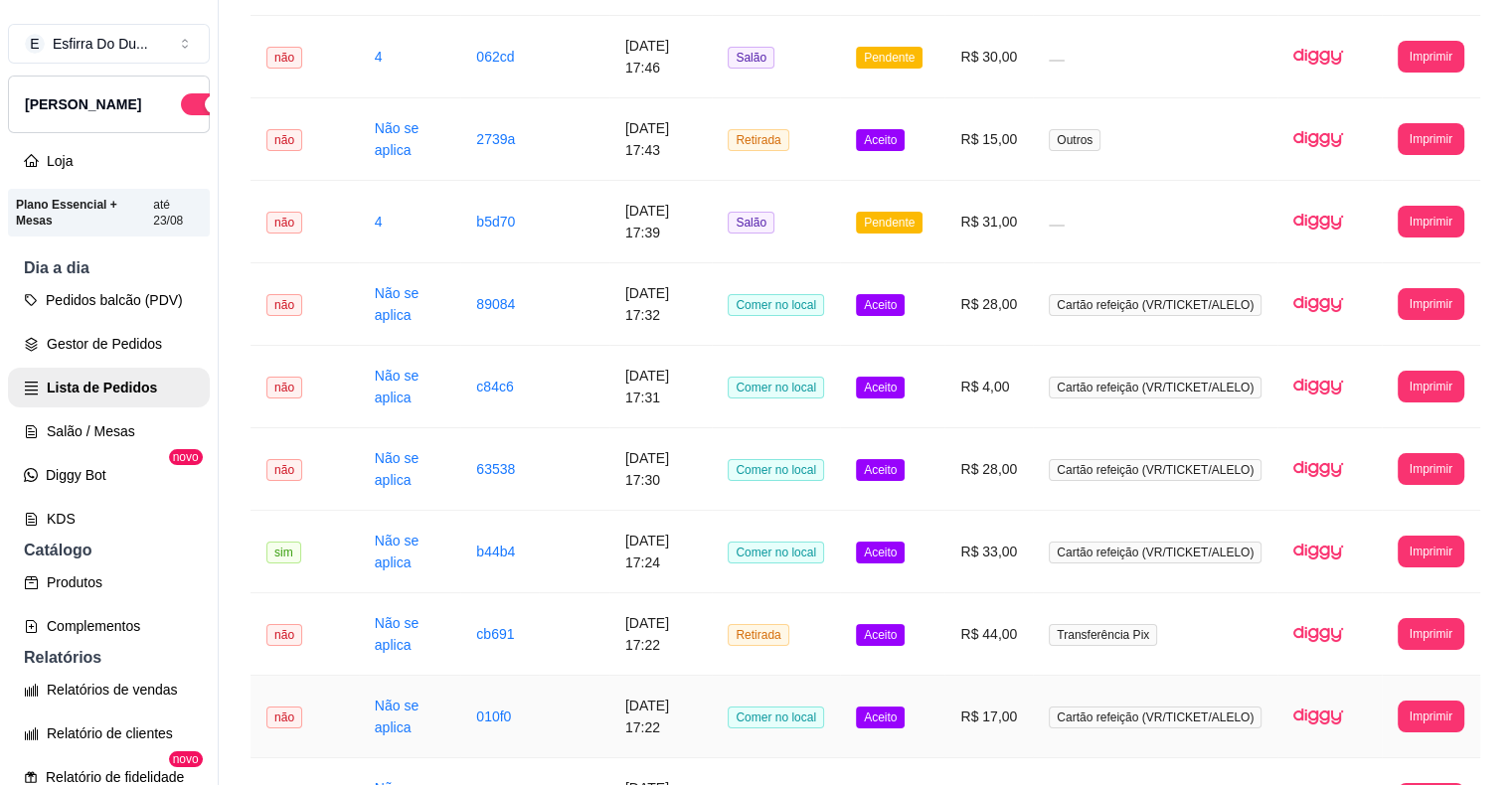 click on "Aceito" at bounding box center (892, 716) 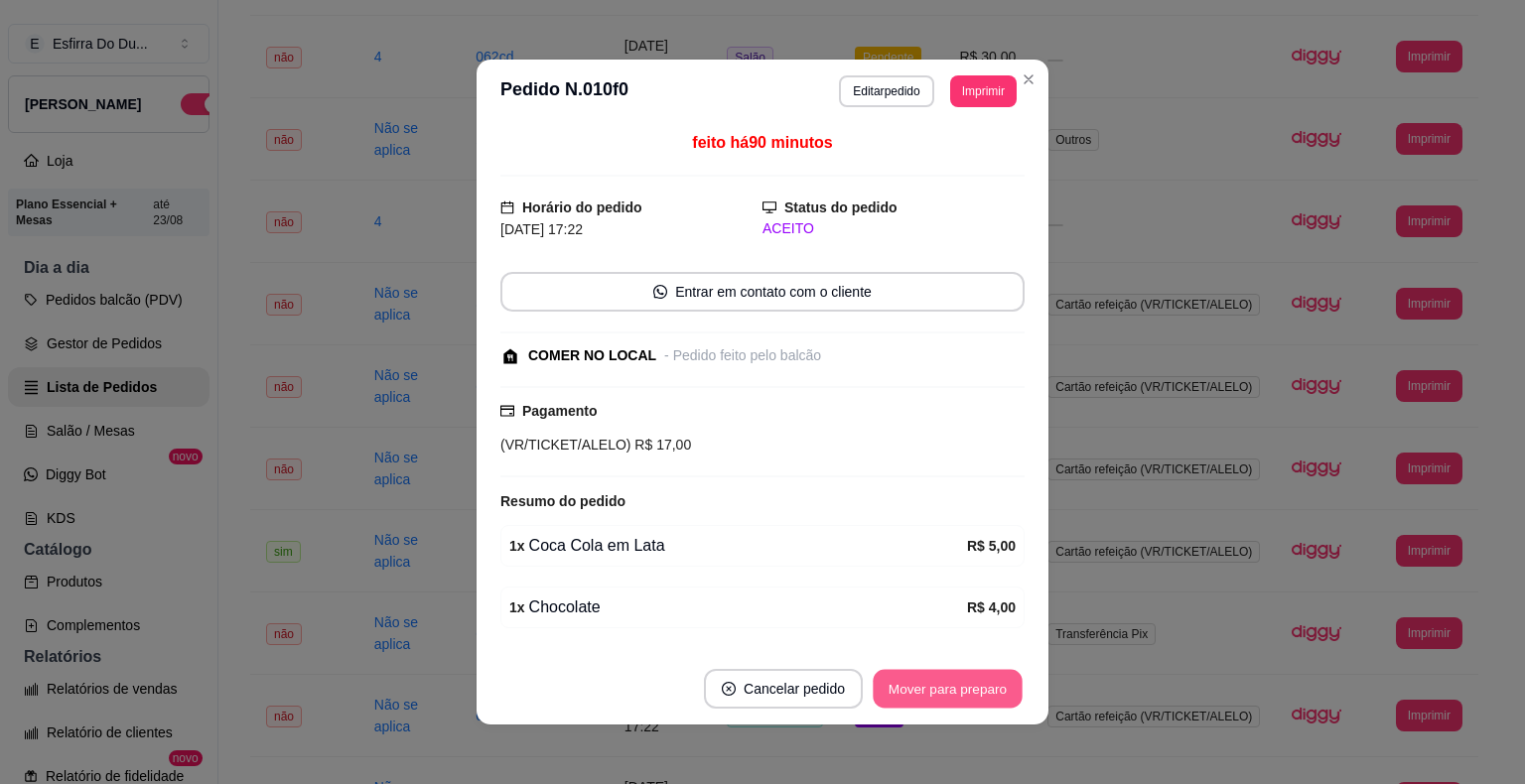 click on "Mover para preparo" at bounding box center [947, 689] 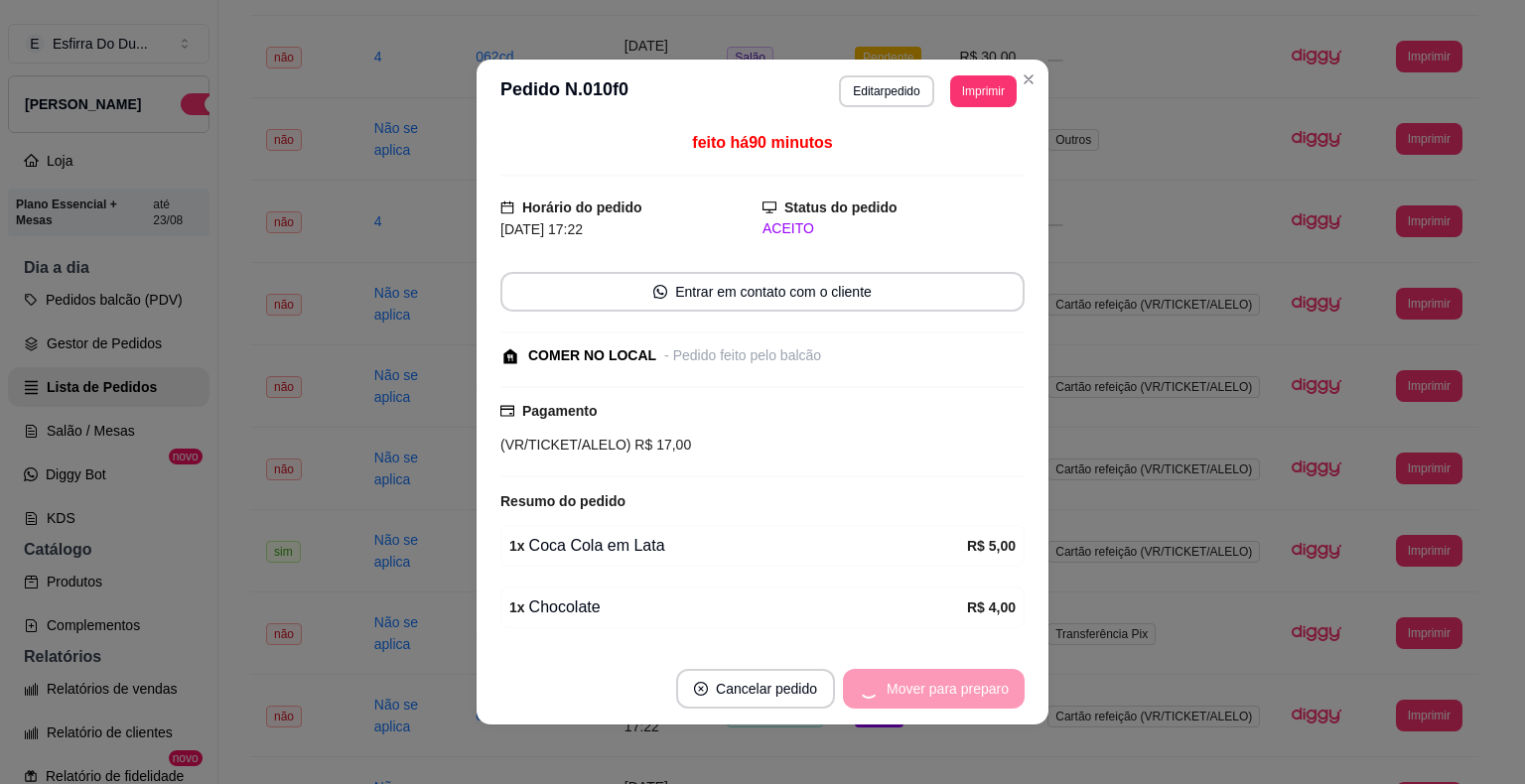 click on "Mover para preparo" at bounding box center (933, 689) 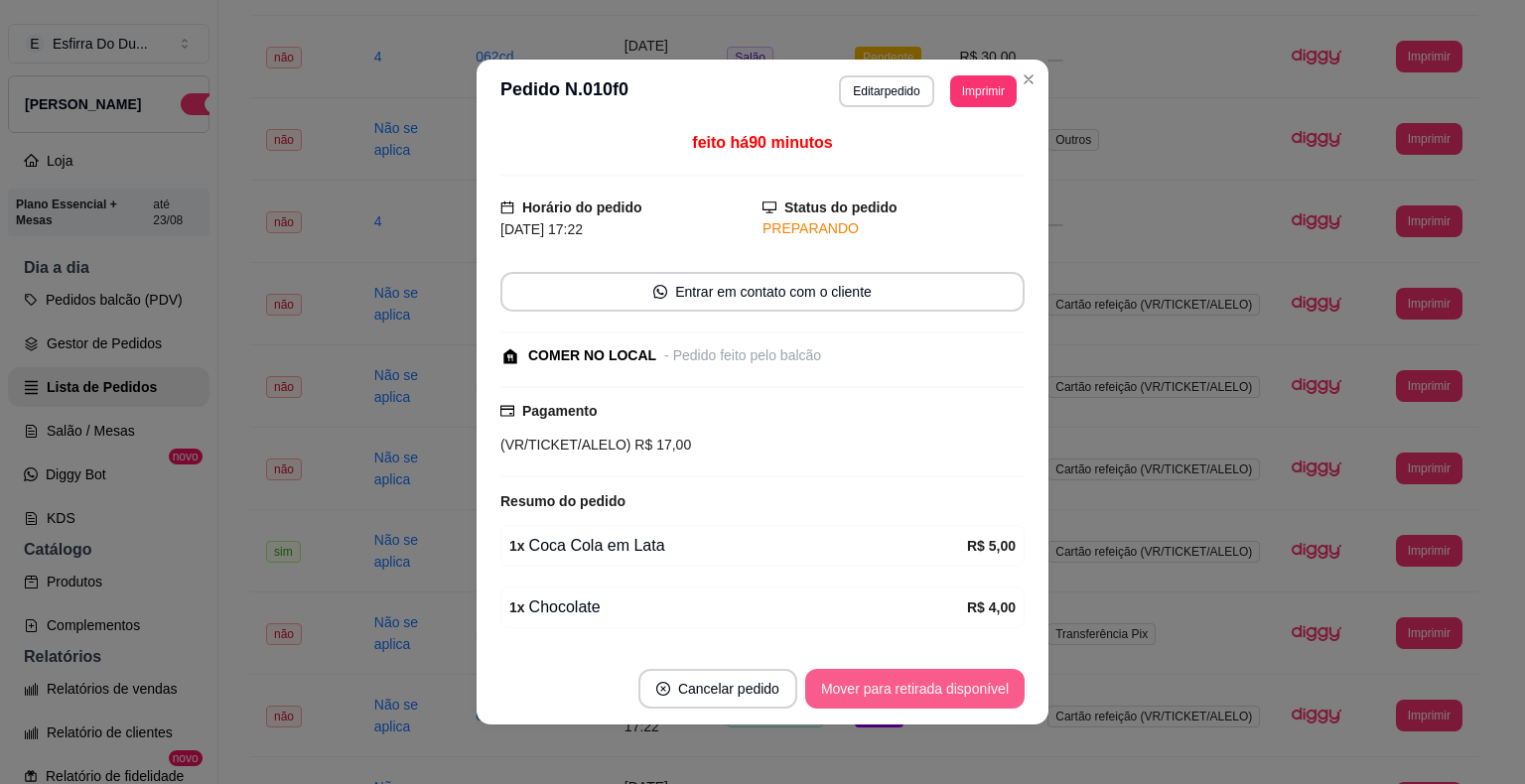 click on "Mover para retirada disponível" at bounding box center [914, 689] 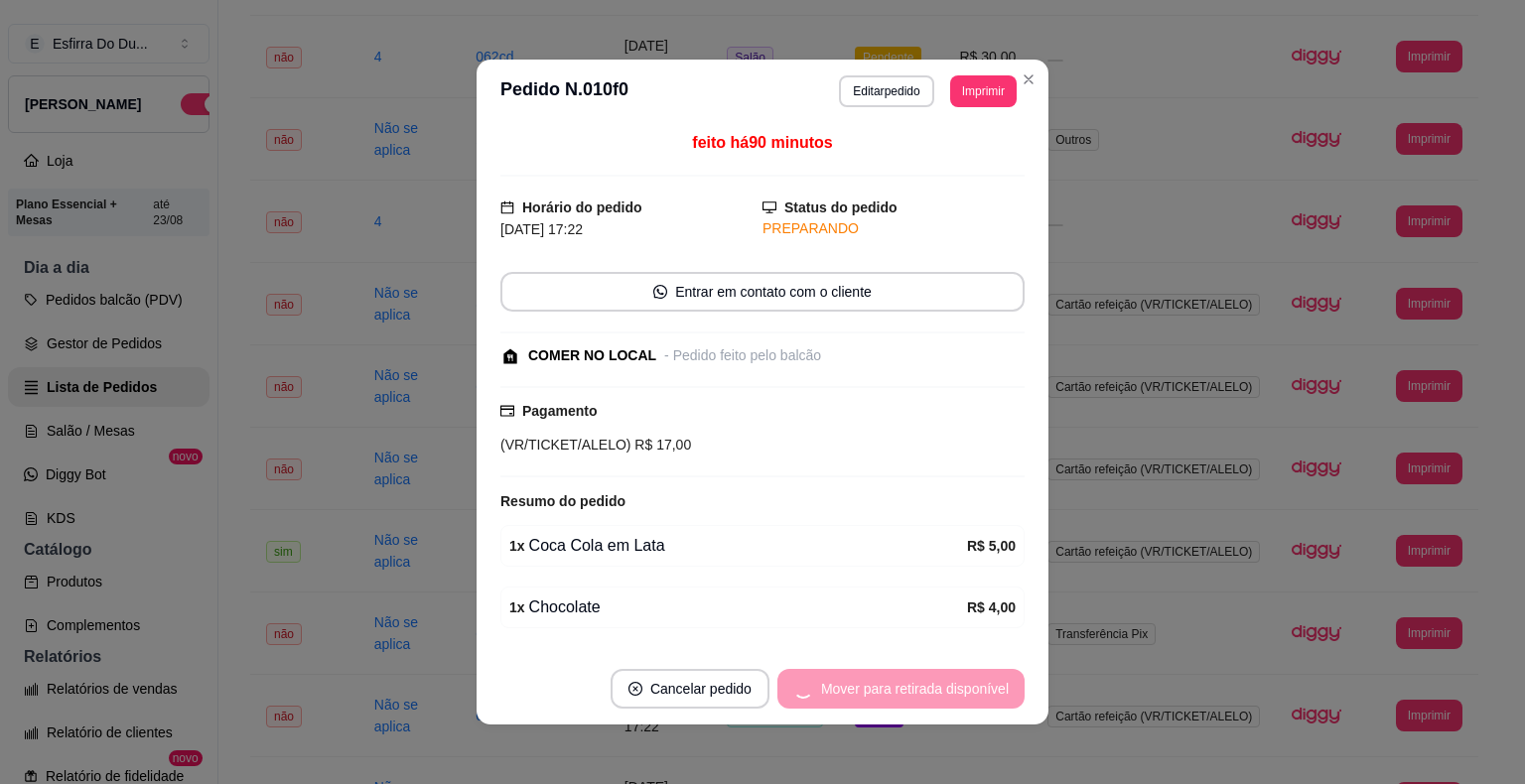click on "Mover para retirada disponível" at bounding box center [901, 689] 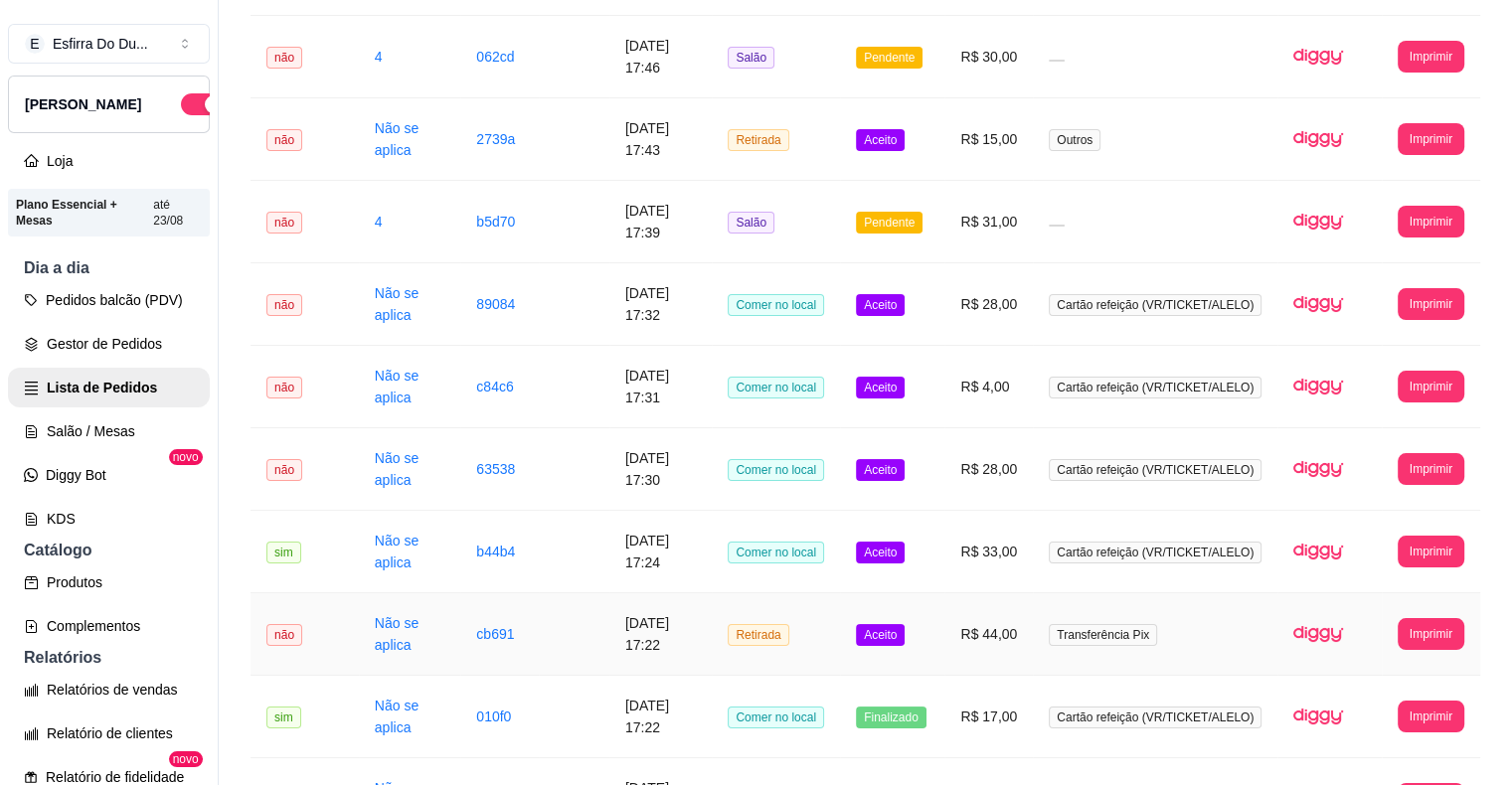 click on "Aceito" at bounding box center [880, 635] 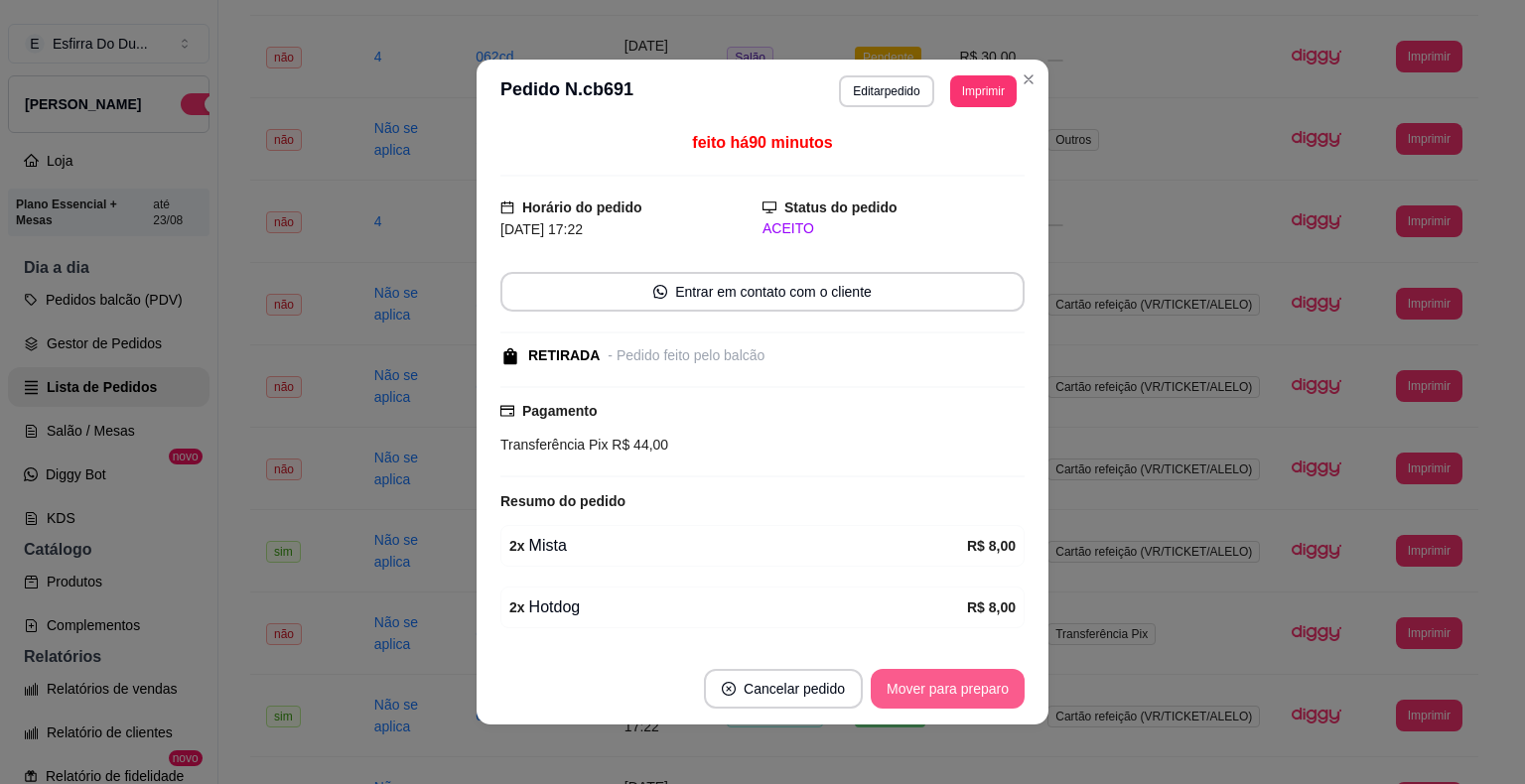 click on "Mover para preparo" at bounding box center (947, 689) 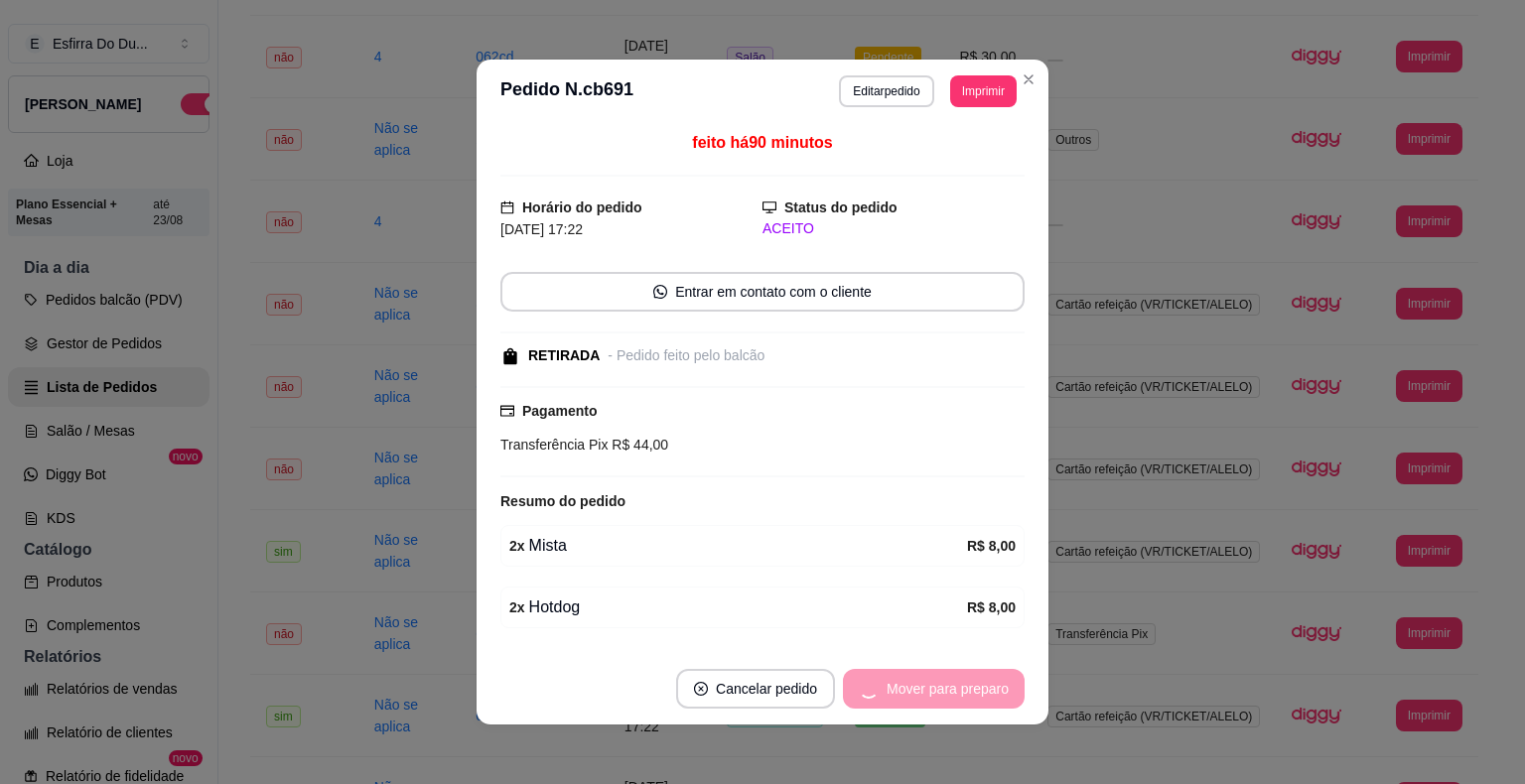 click on "Mover para preparo" at bounding box center [933, 689] 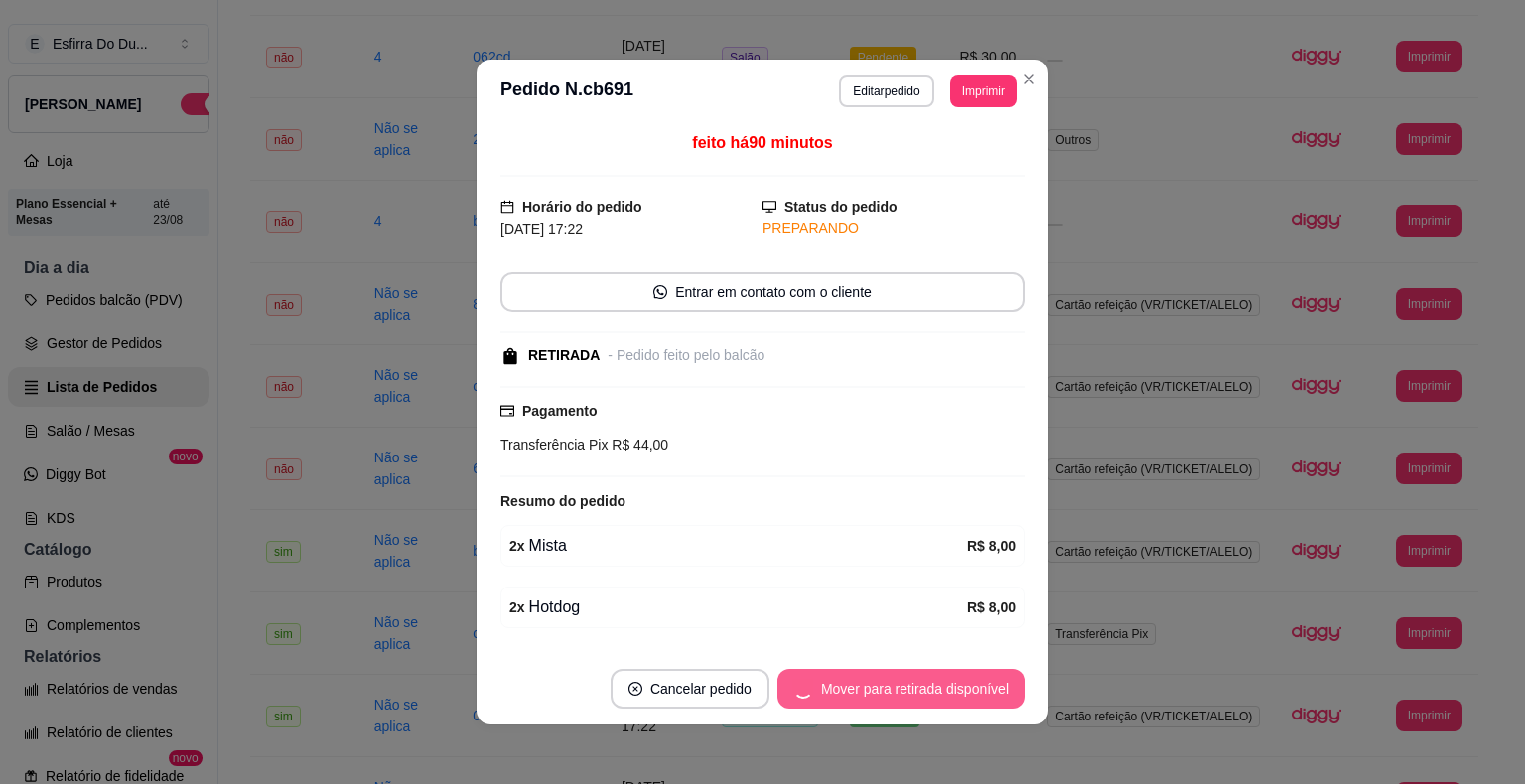 click on "Mover para retirada disponível" at bounding box center [901, 689] 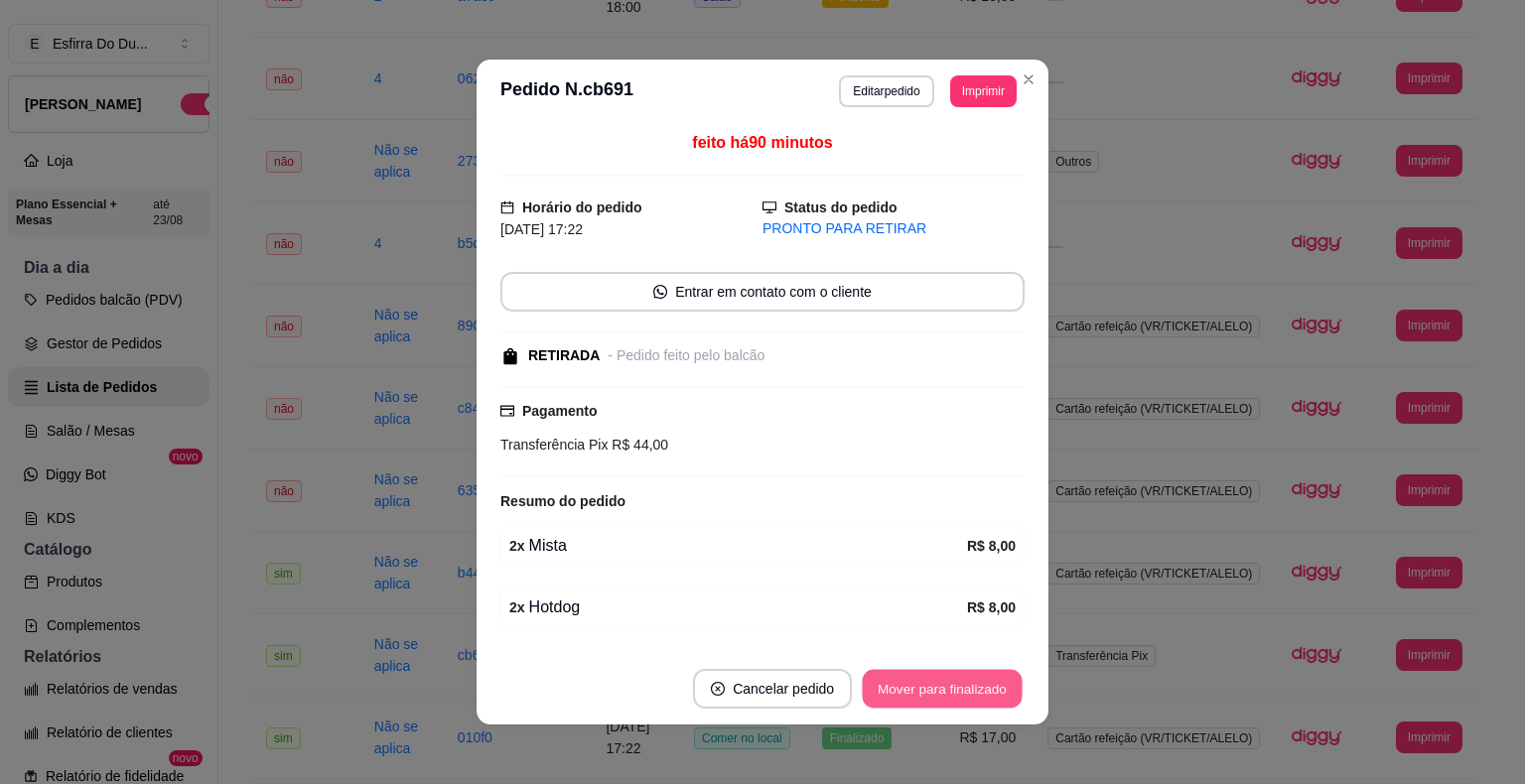 click on "Mover para finalizado" at bounding box center [942, 689] 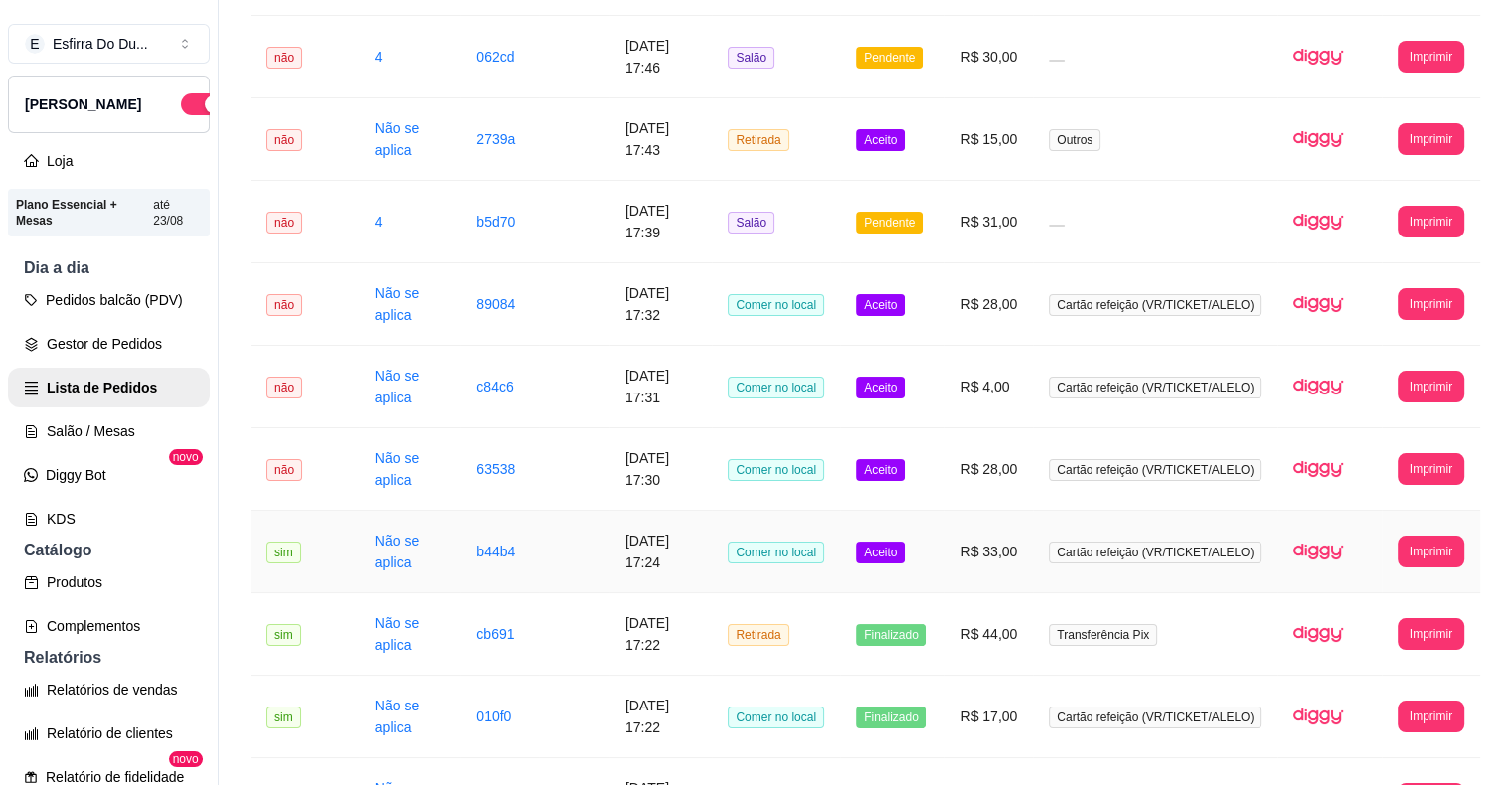 click on "Aceito" at bounding box center [880, 552] 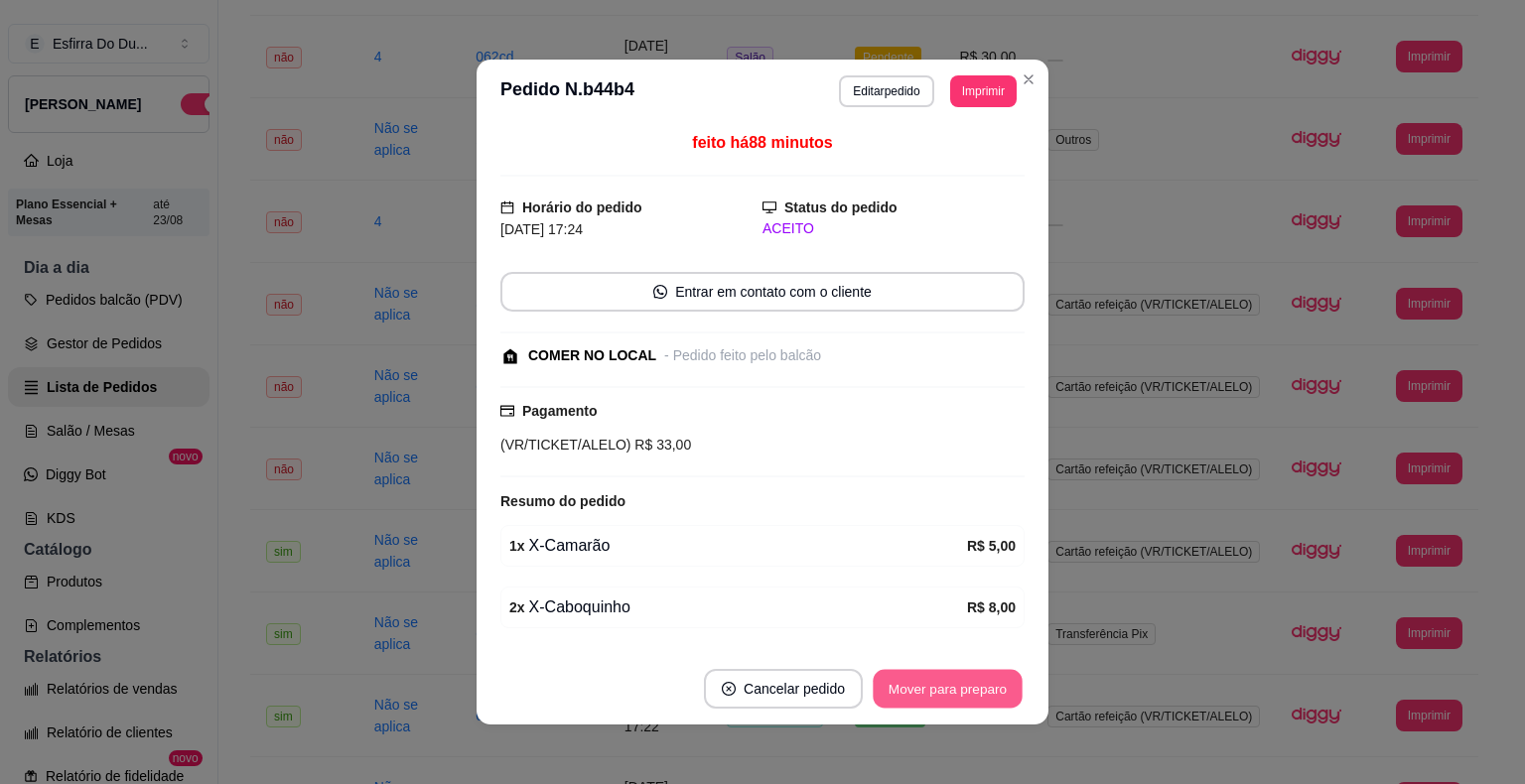 click on "Mover para preparo" at bounding box center [947, 689] 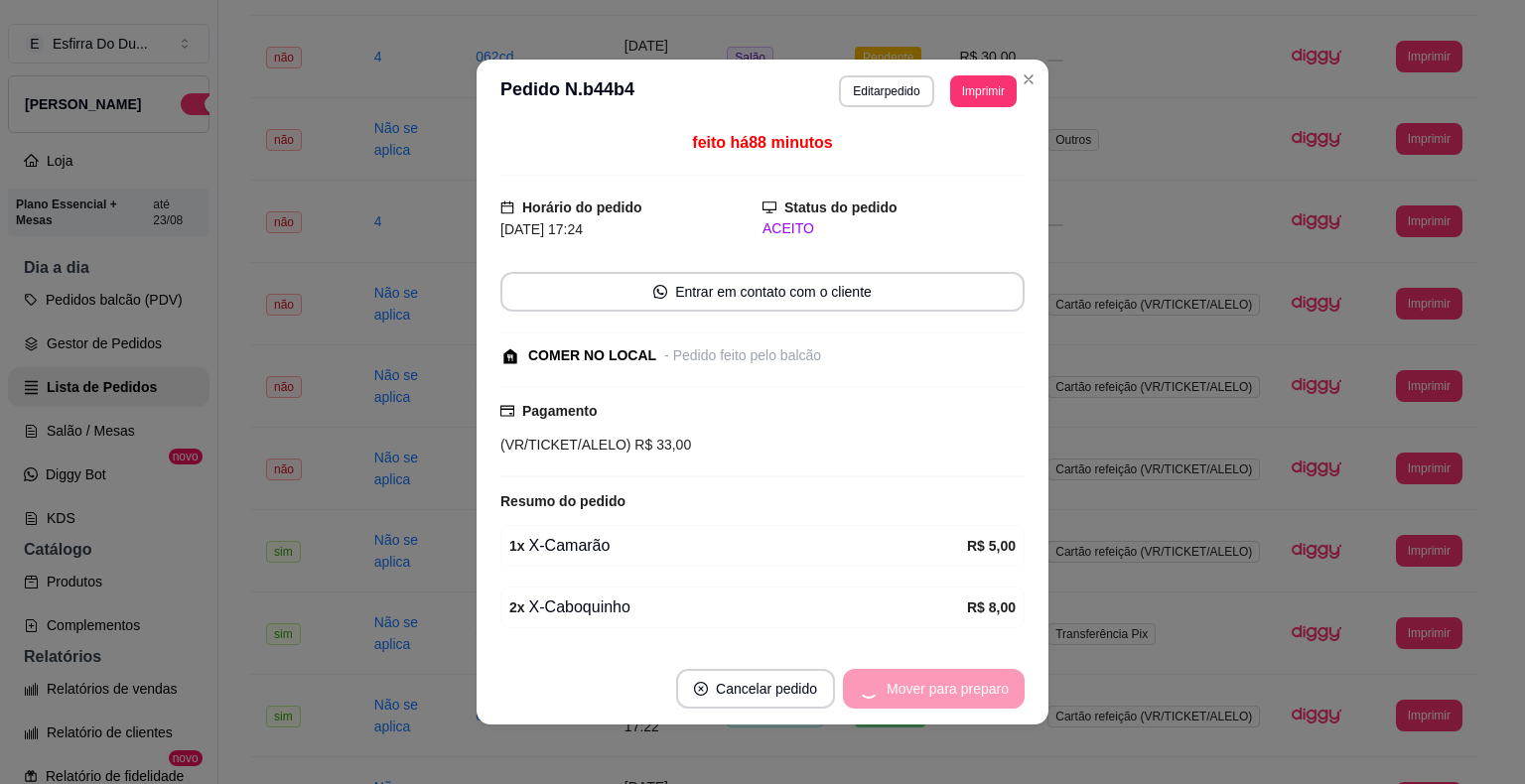 click on "Mover para preparo" at bounding box center (933, 689) 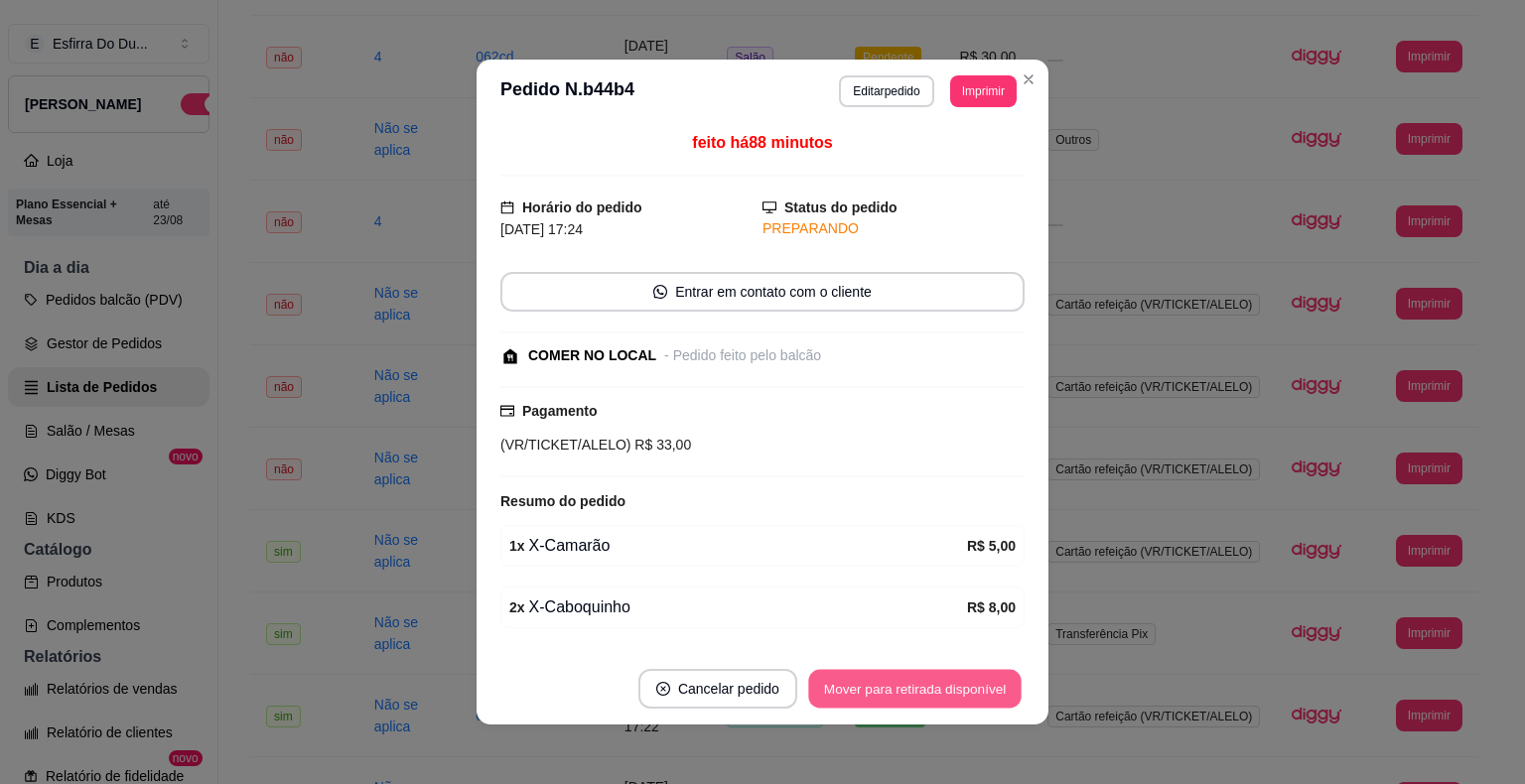 click on "Mover para retirada disponível" at bounding box center [914, 689] 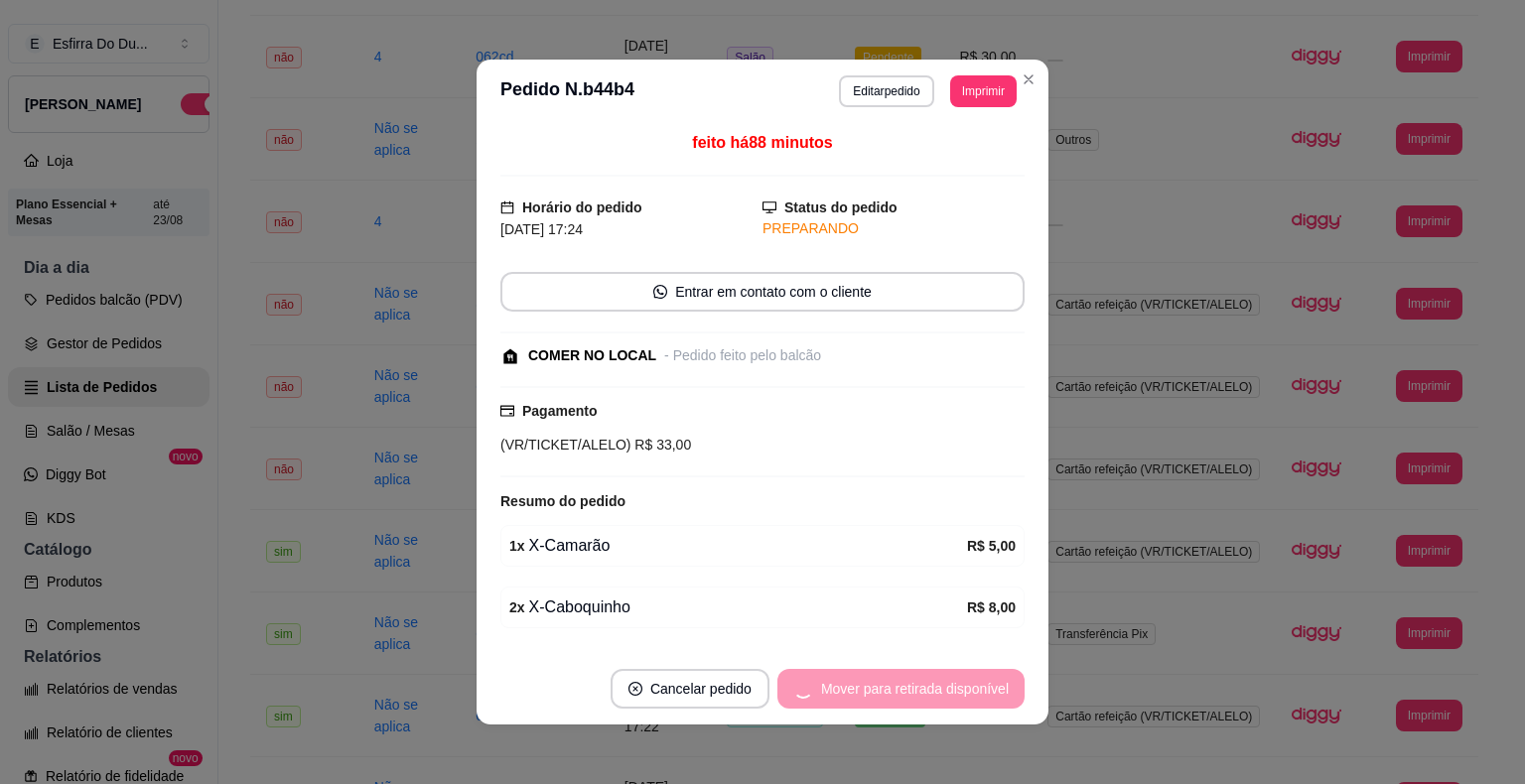 click on "Mover para retirada disponível" at bounding box center (901, 689) 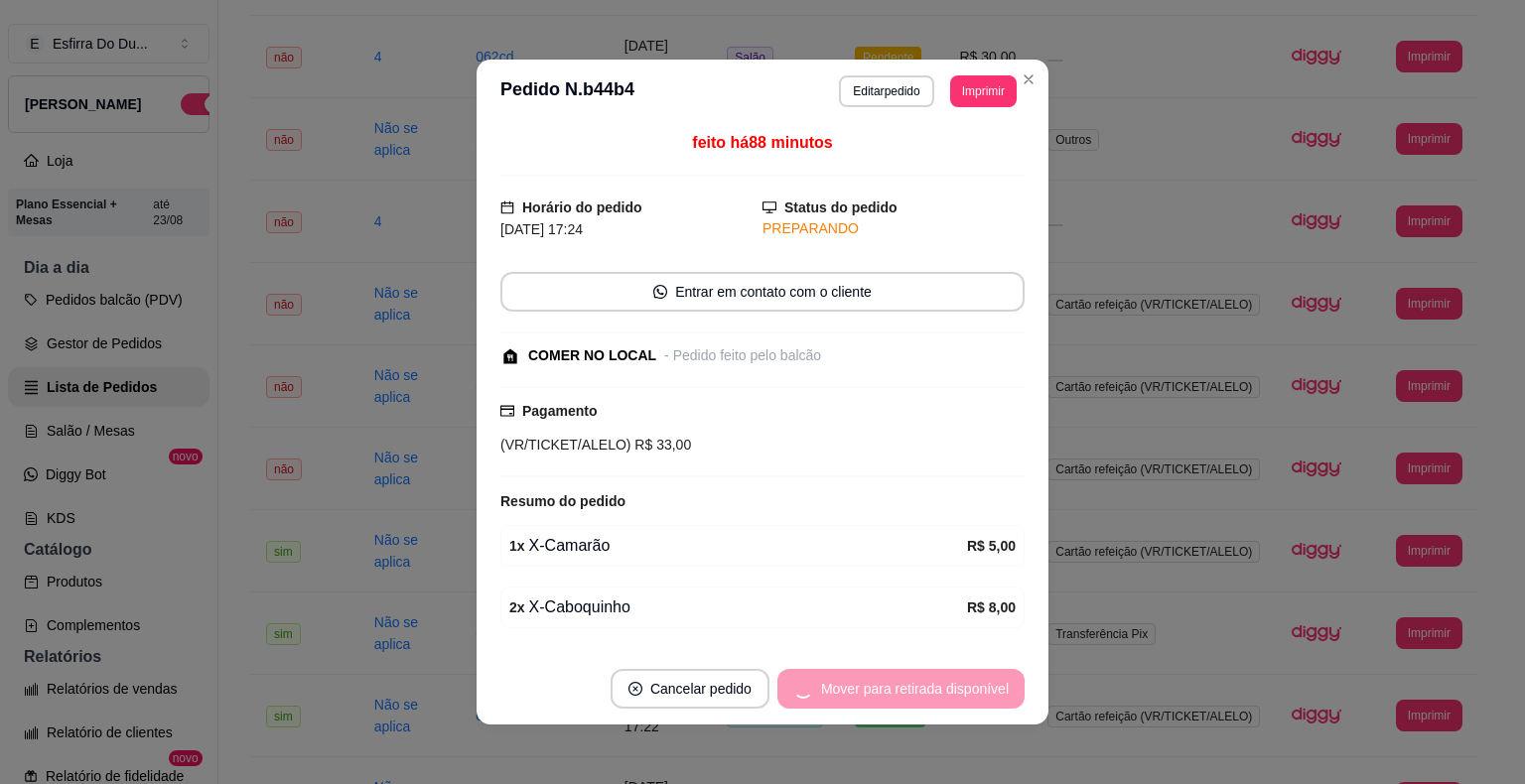 click on "Mover para retirada disponível" at bounding box center (901, 689) 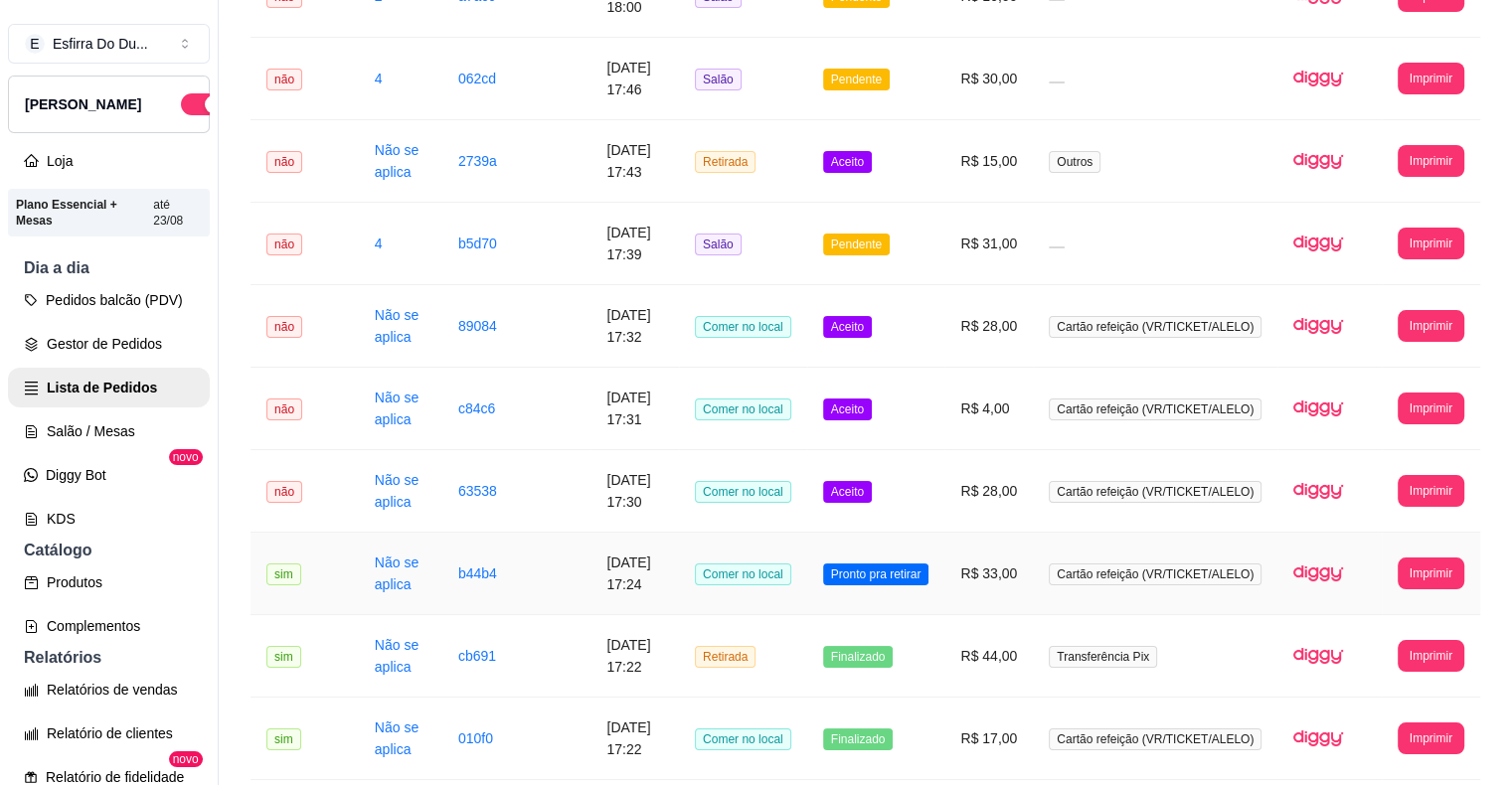 click on "Pronto pra retirar" at bounding box center (876, 574) 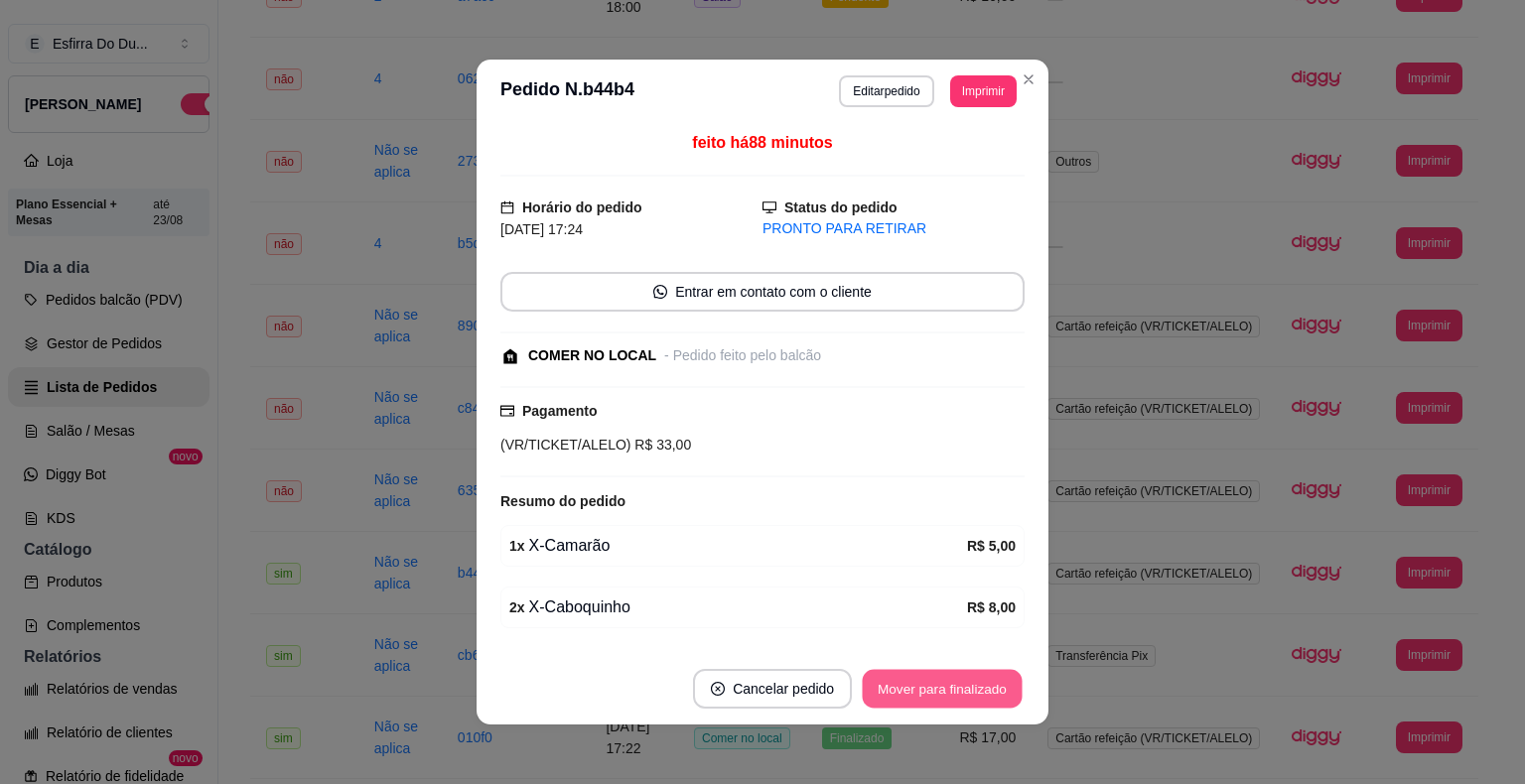 click on "Mover para finalizado" at bounding box center [942, 689] 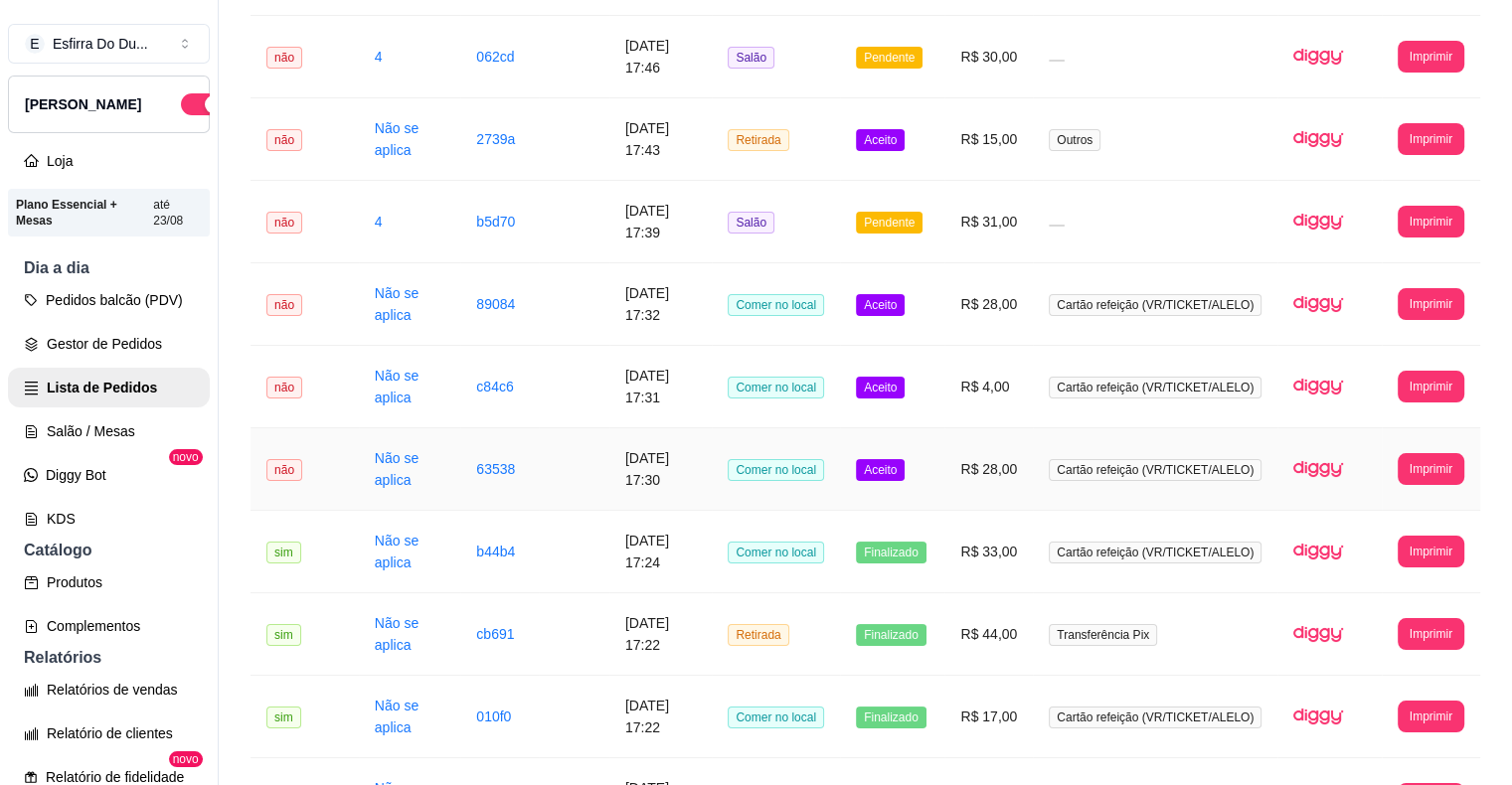 click on "Aceito" at bounding box center (880, 470) 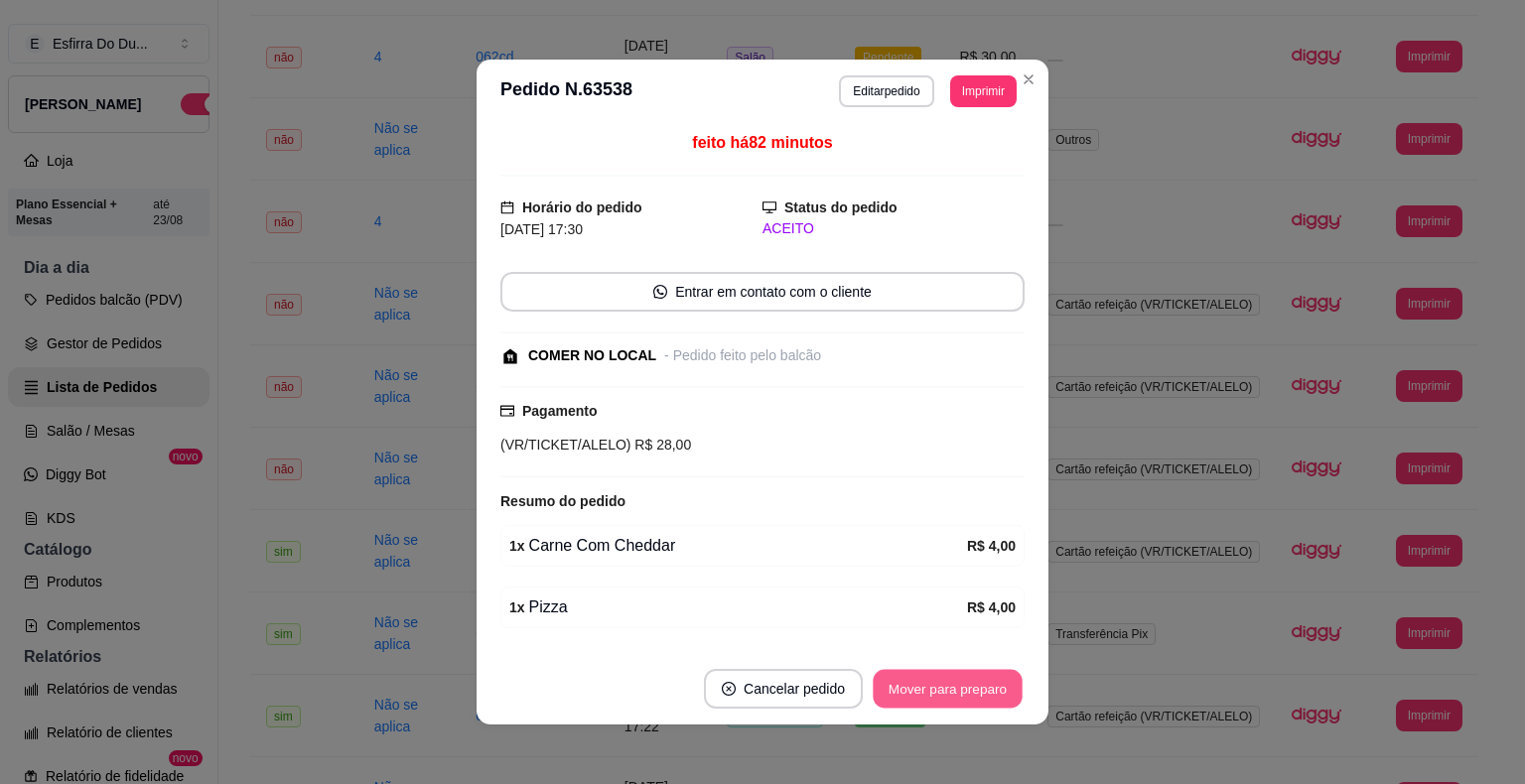 click on "Mover para preparo" at bounding box center (947, 689) 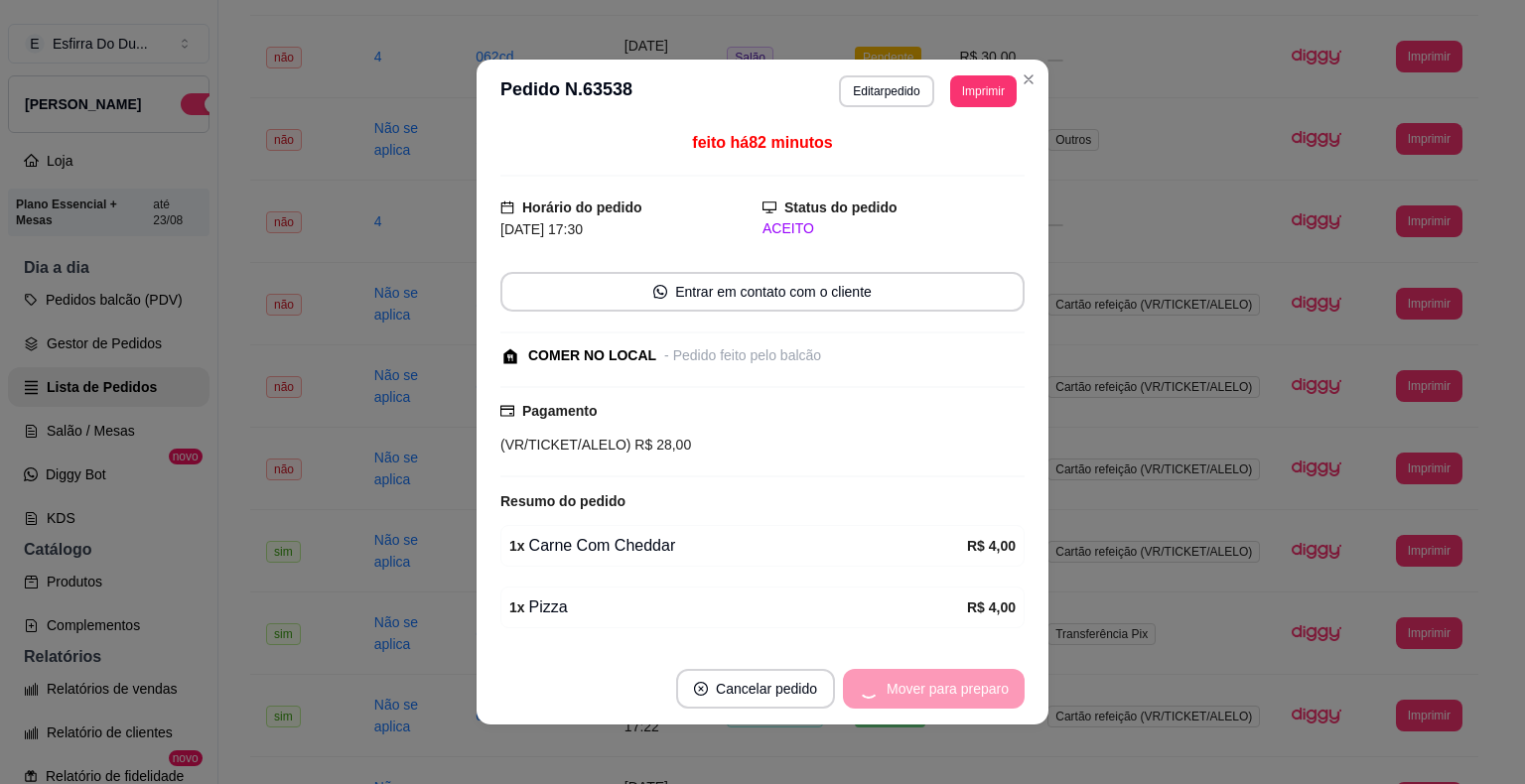 click on "Mover para preparo" at bounding box center (933, 689) 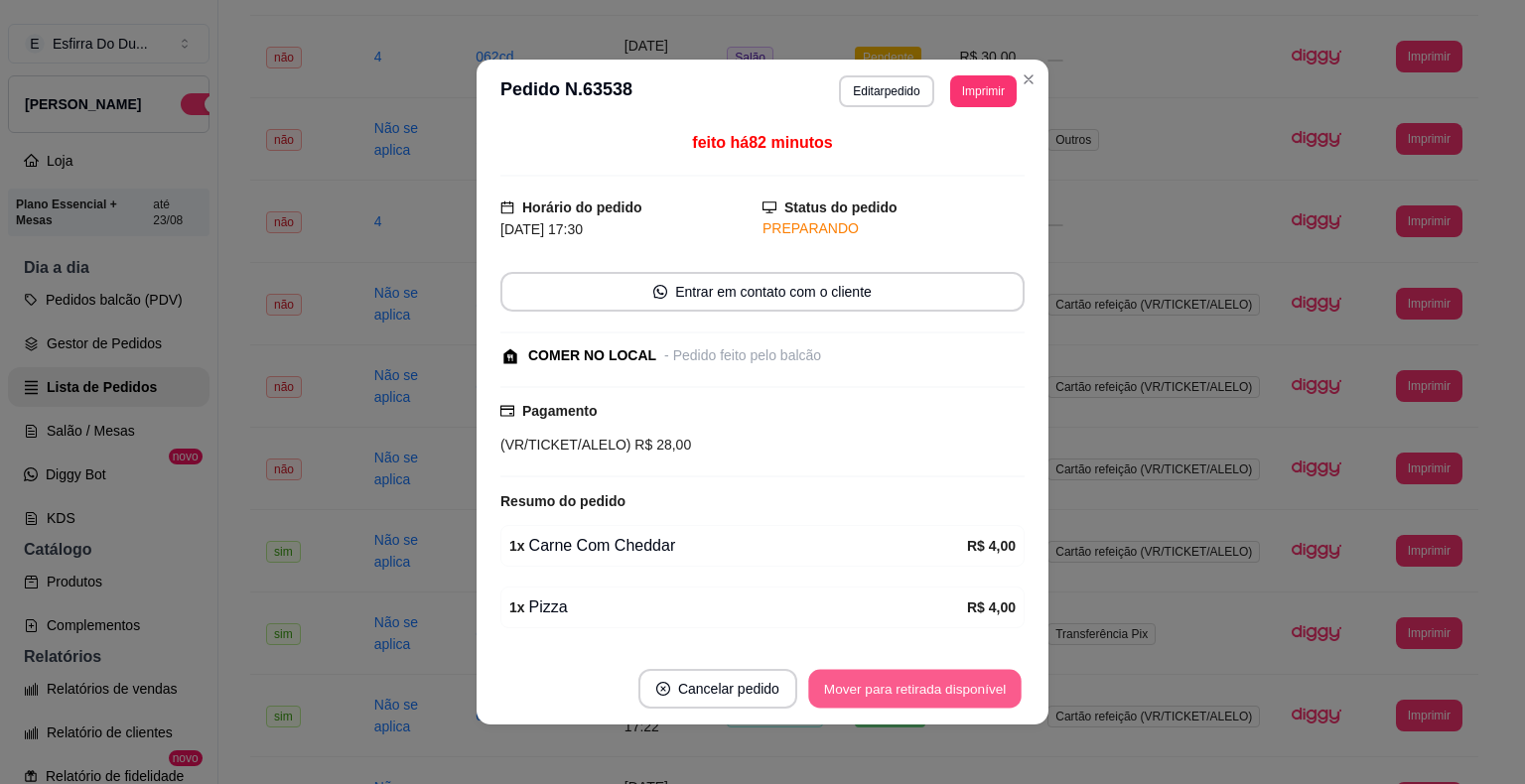 click on "Mover para retirada disponível" at bounding box center [914, 689] 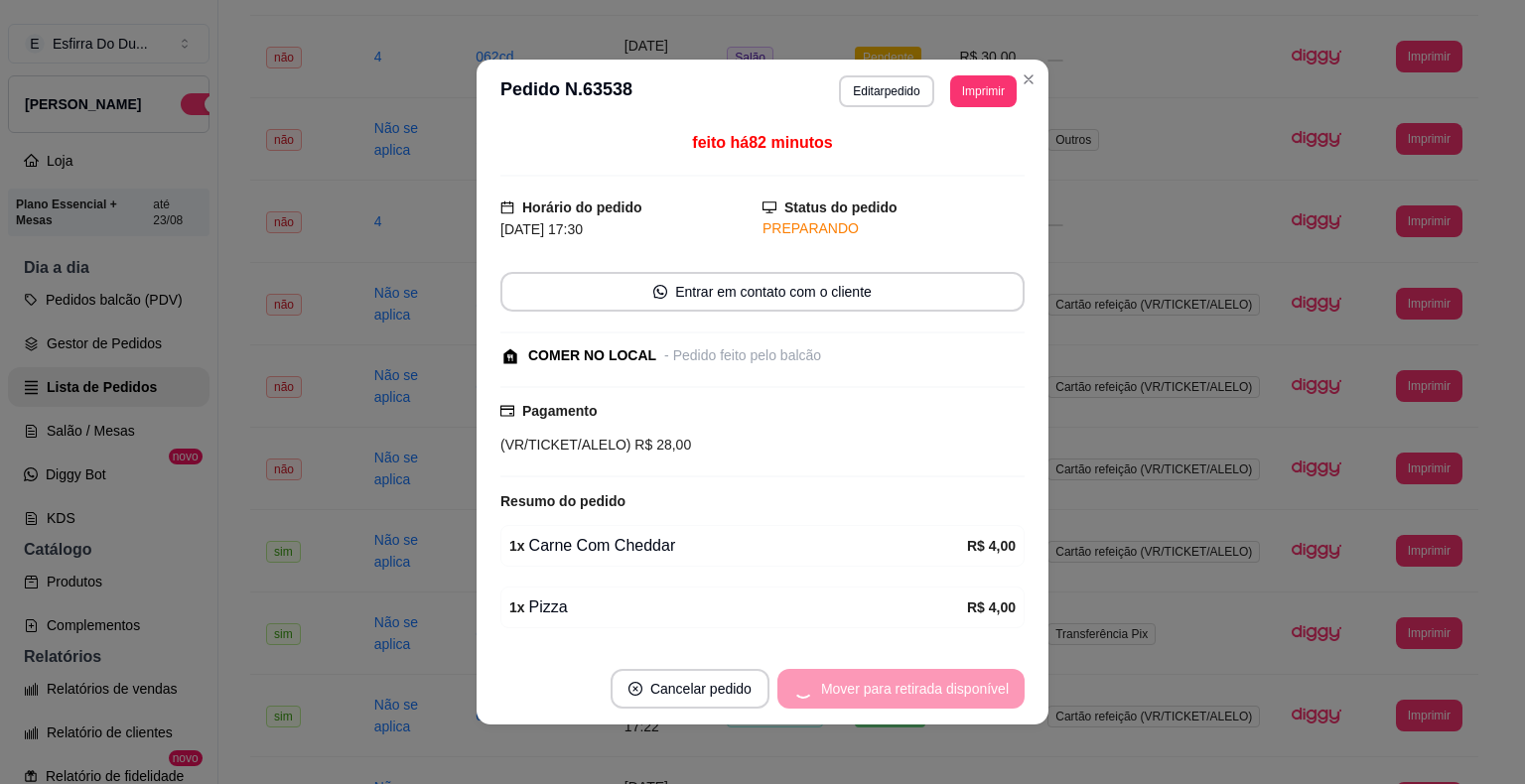 click on "Mover para retirada disponível" at bounding box center [901, 689] 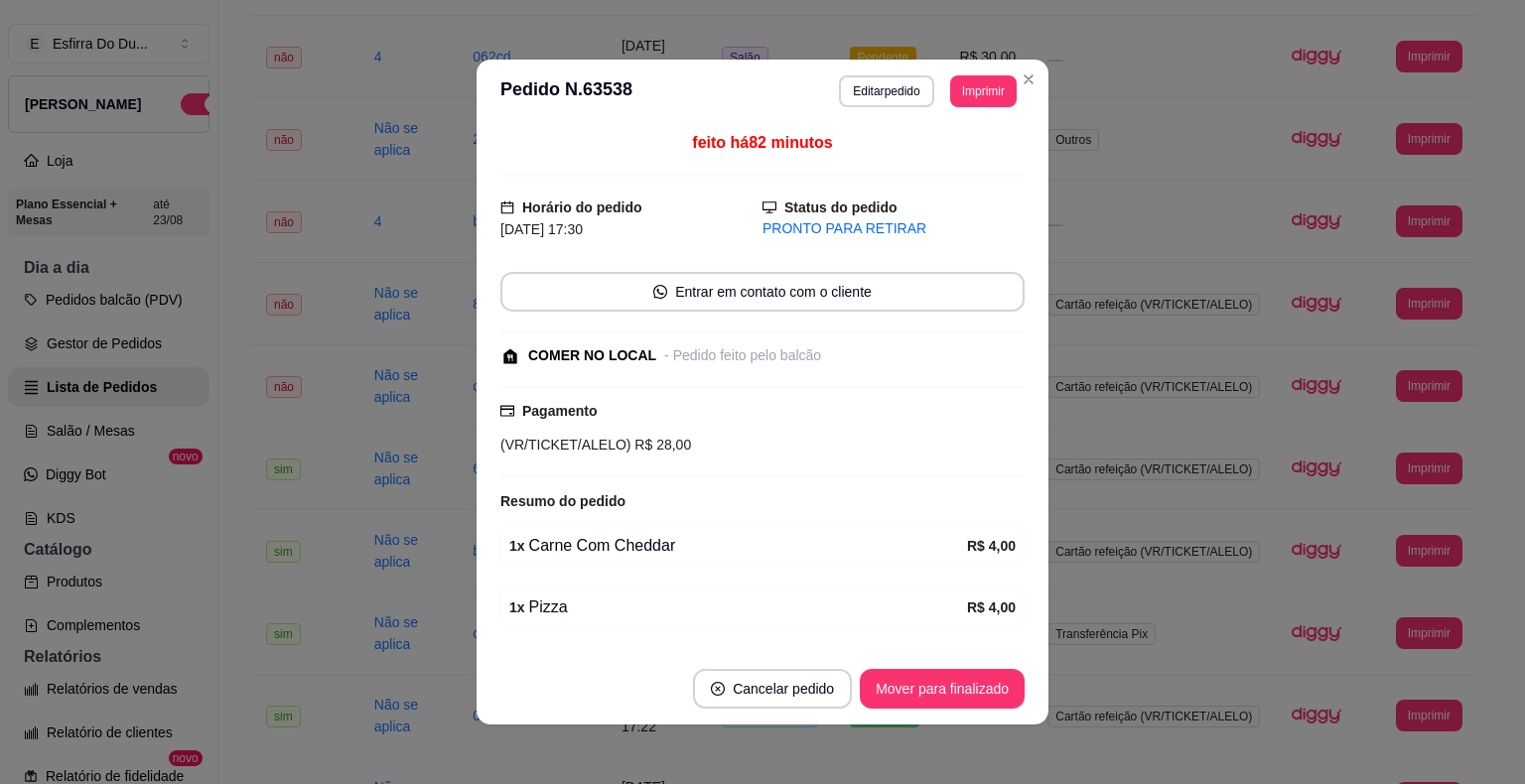 click on "Mover para finalizado" at bounding box center [942, 689] 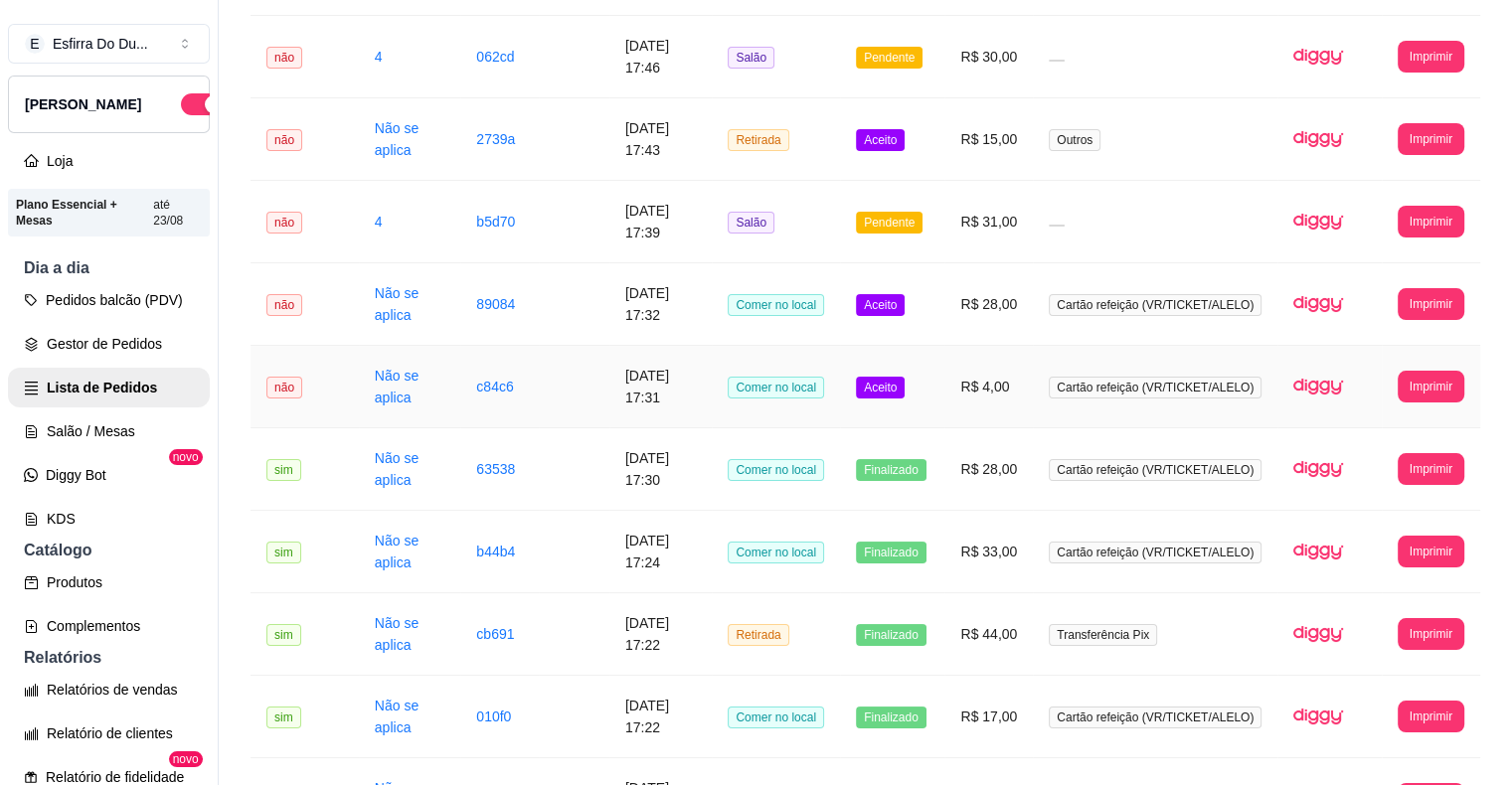 click on "Aceito" at bounding box center [880, 388] 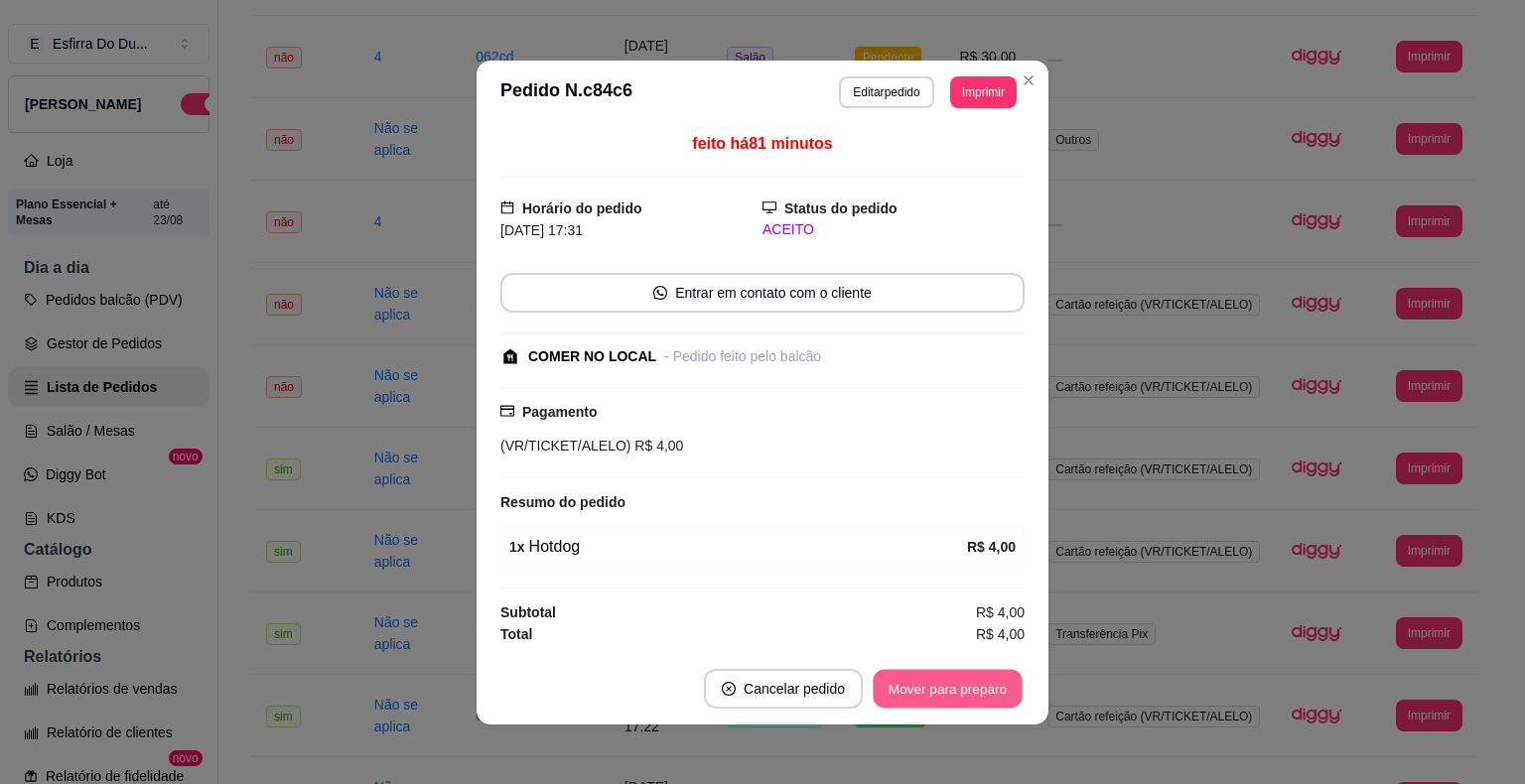 click on "Mover para preparo" at bounding box center [947, 688] 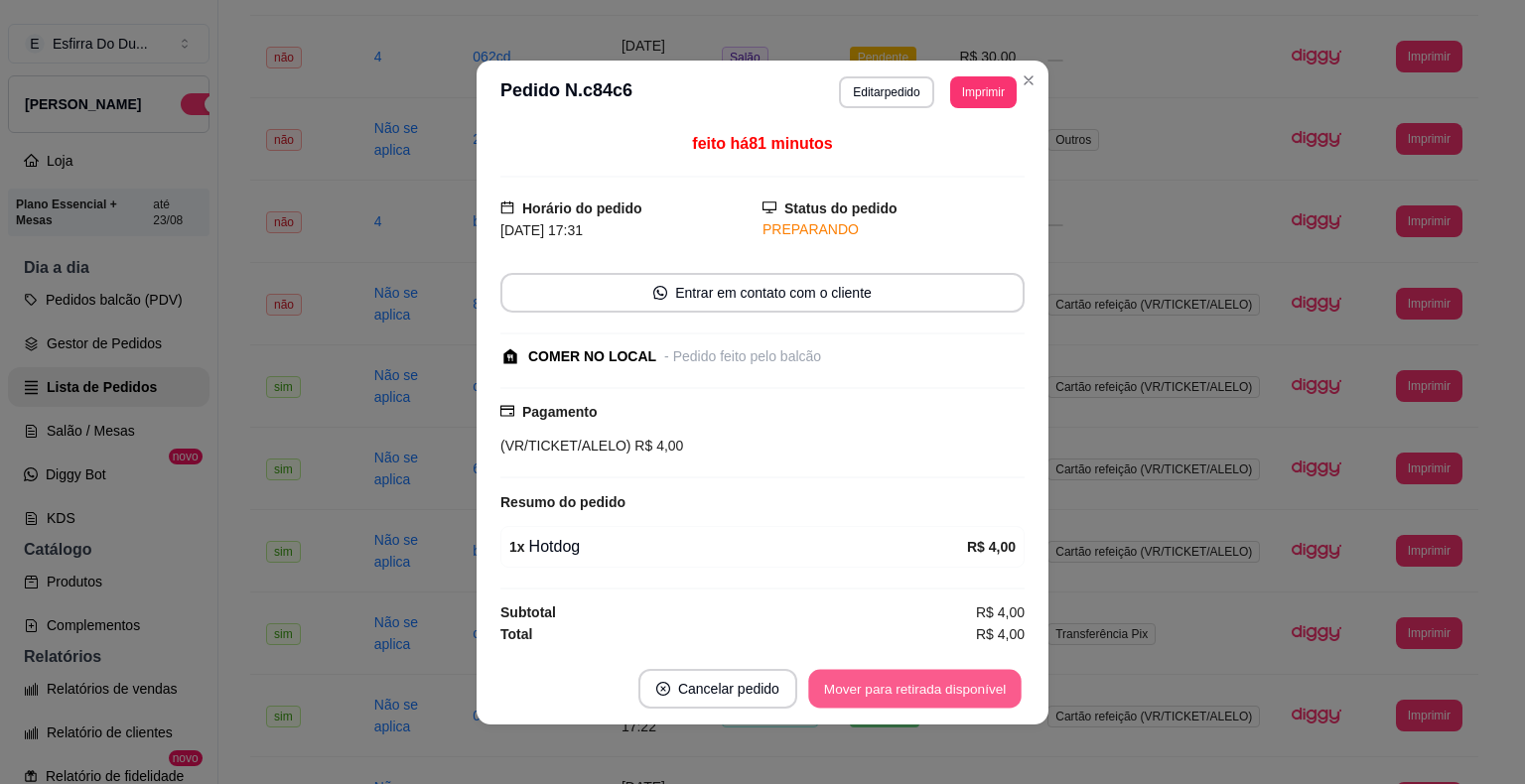 click on "Mover para retirada disponível" at bounding box center (914, 688) 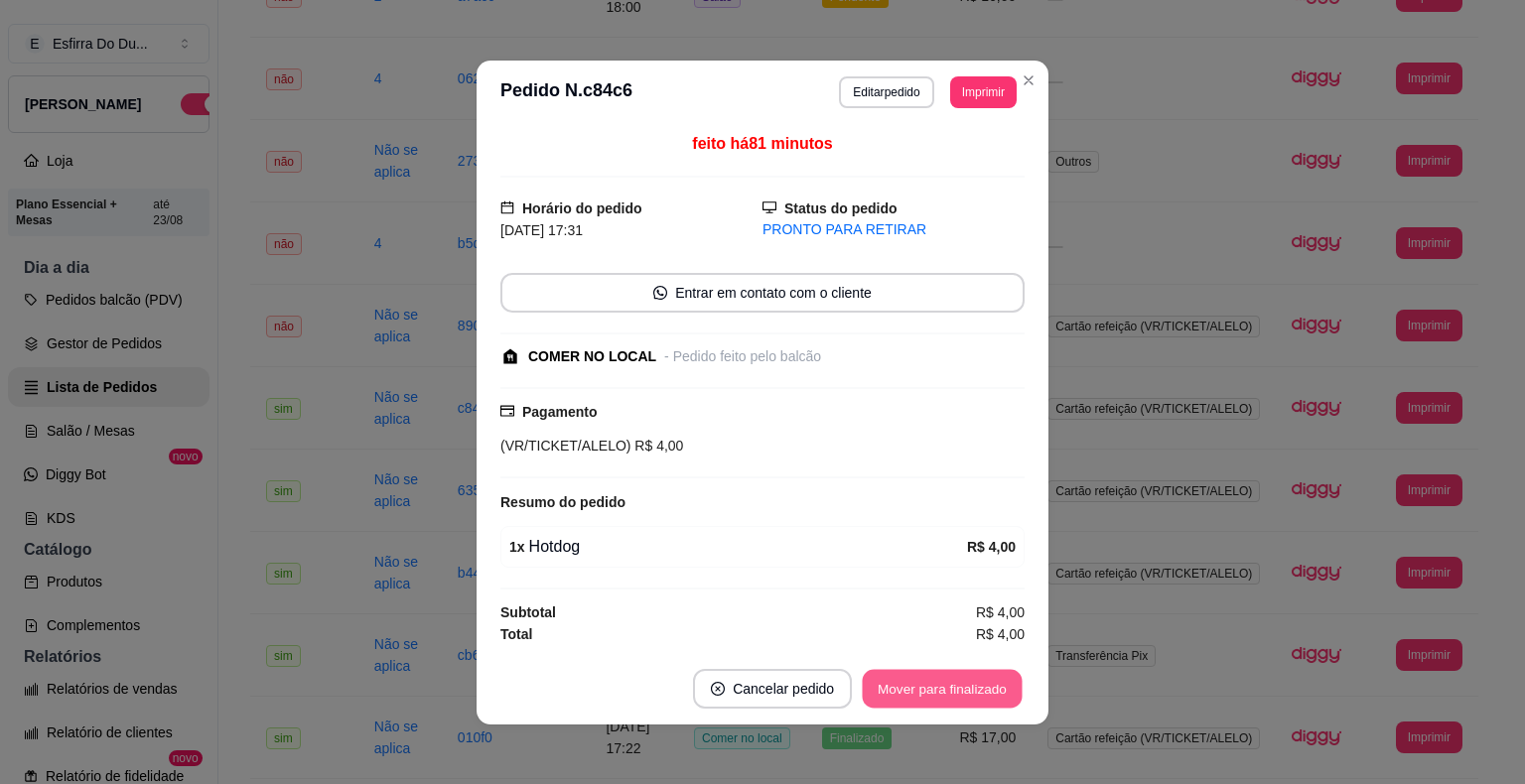 click on "Mover para finalizado" at bounding box center [942, 688] 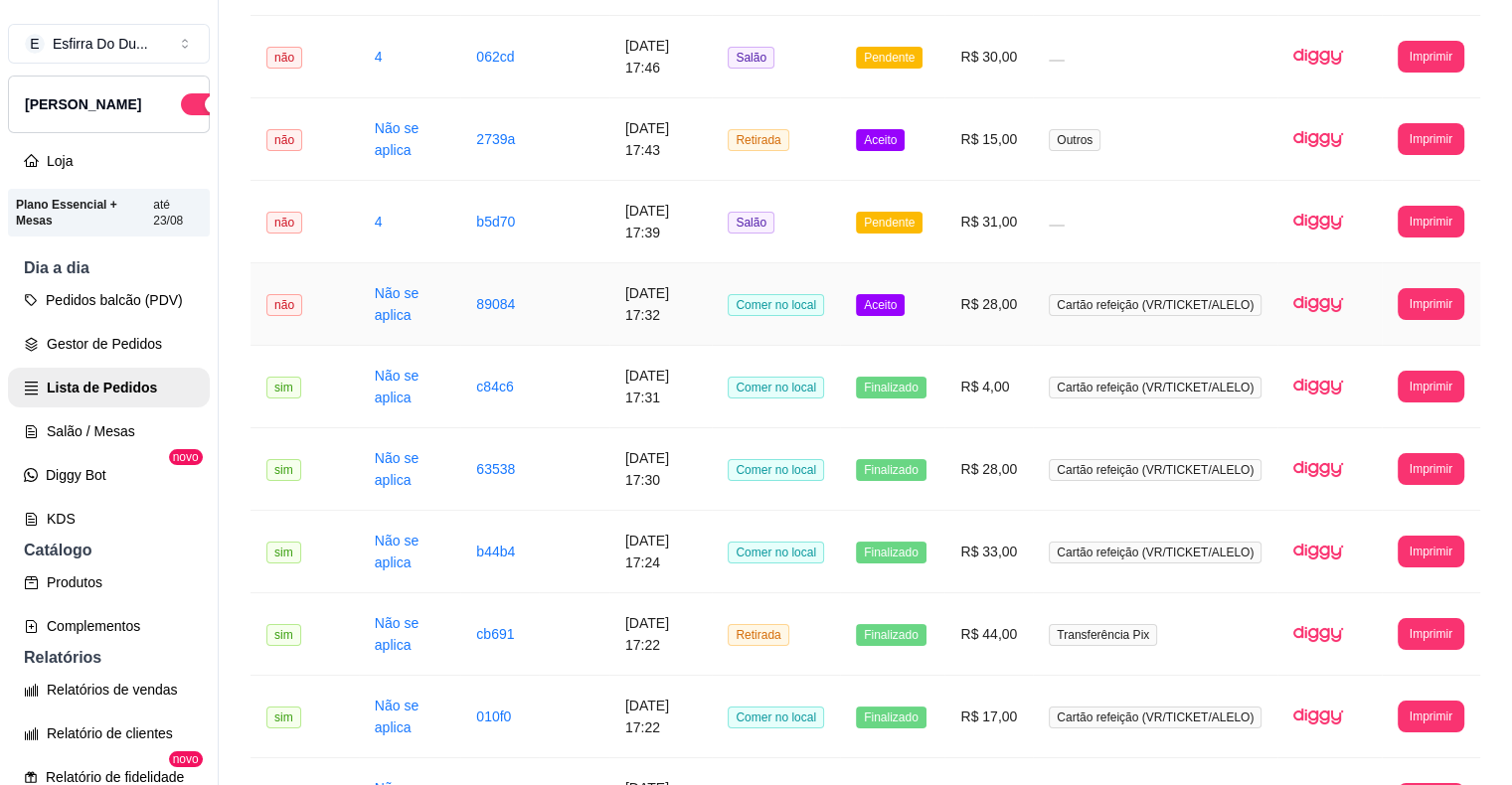 click on "Aceito" at bounding box center [880, 305] 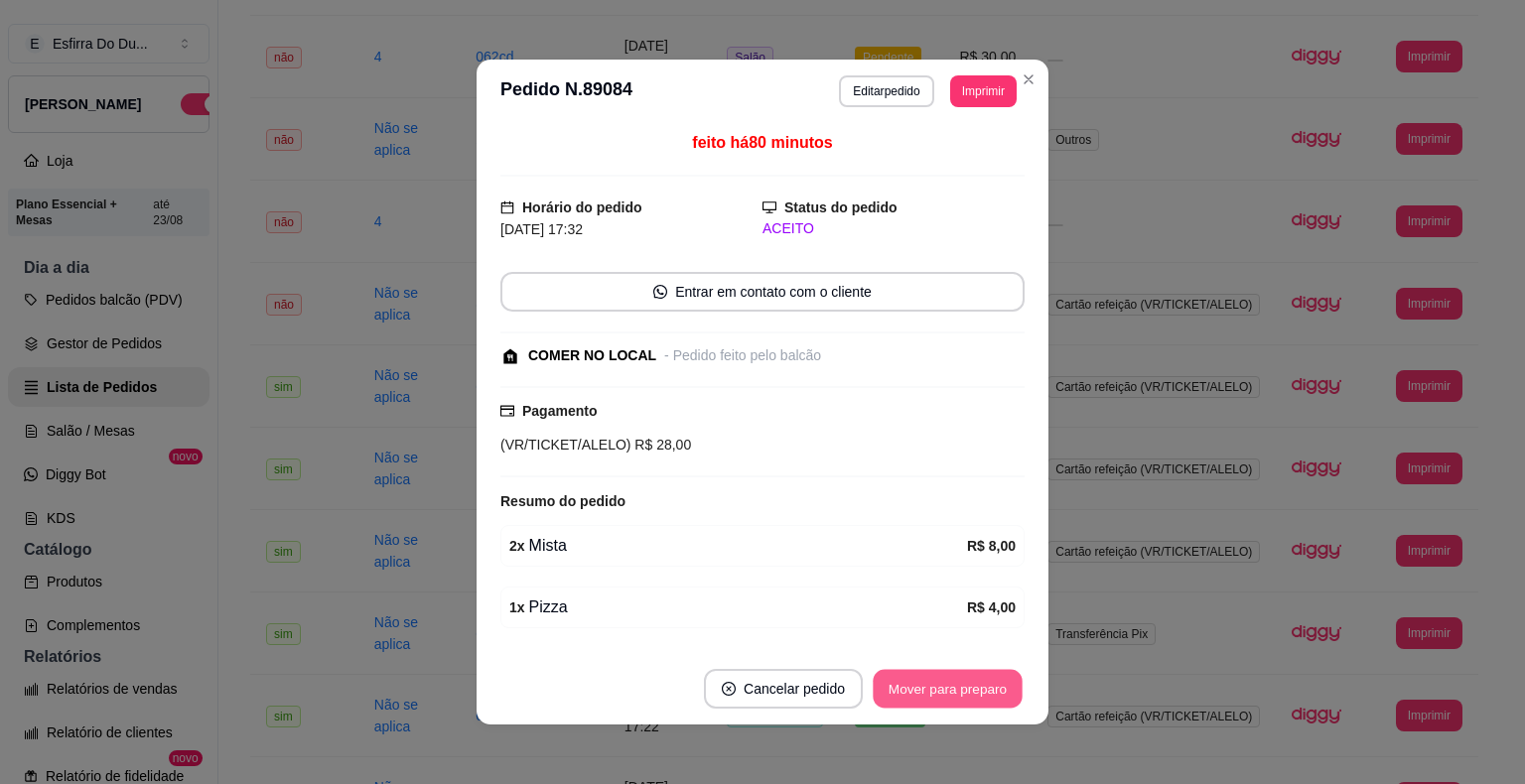 click on "Mover para preparo" at bounding box center (947, 689) 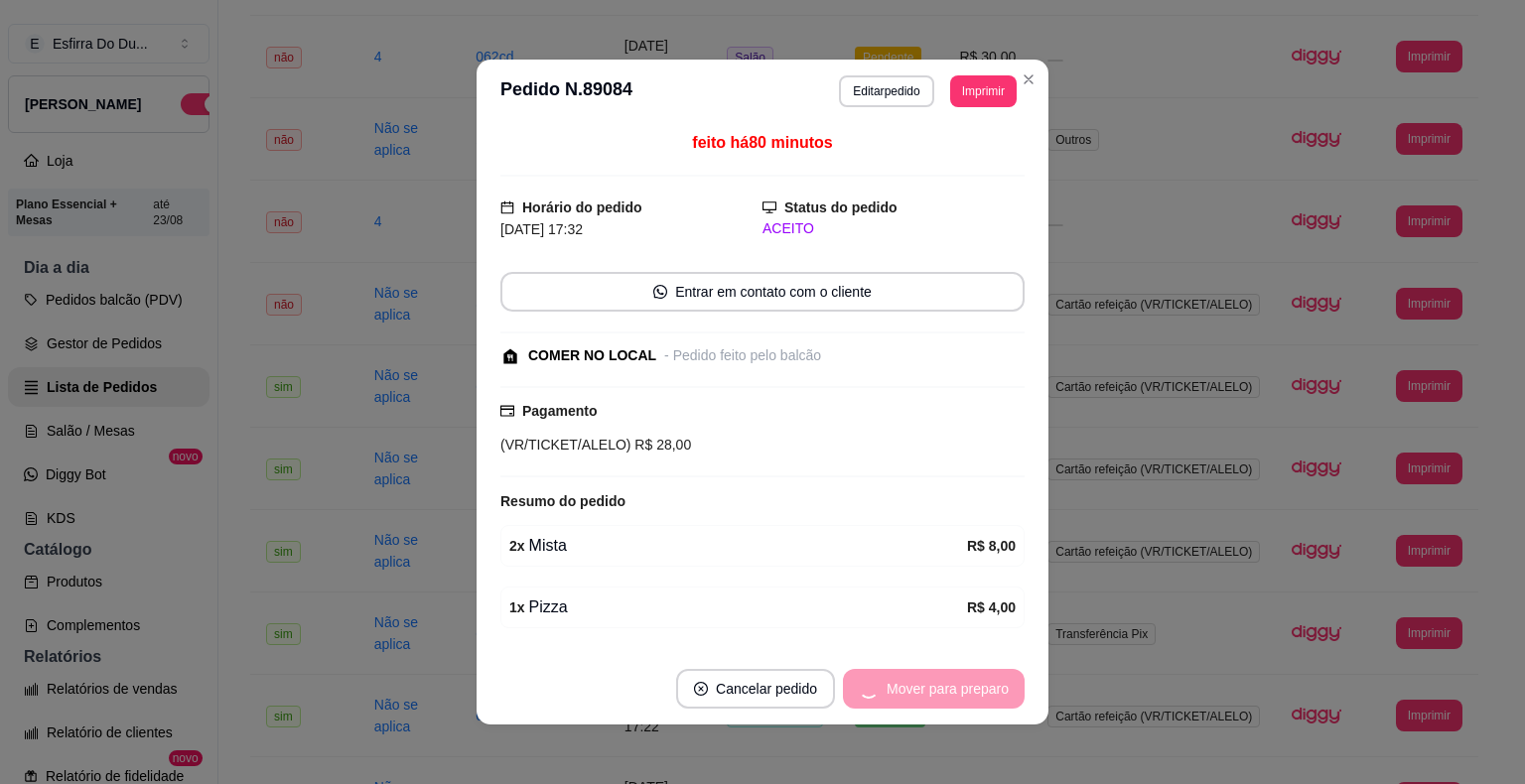 click on "Mover para preparo" at bounding box center [933, 689] 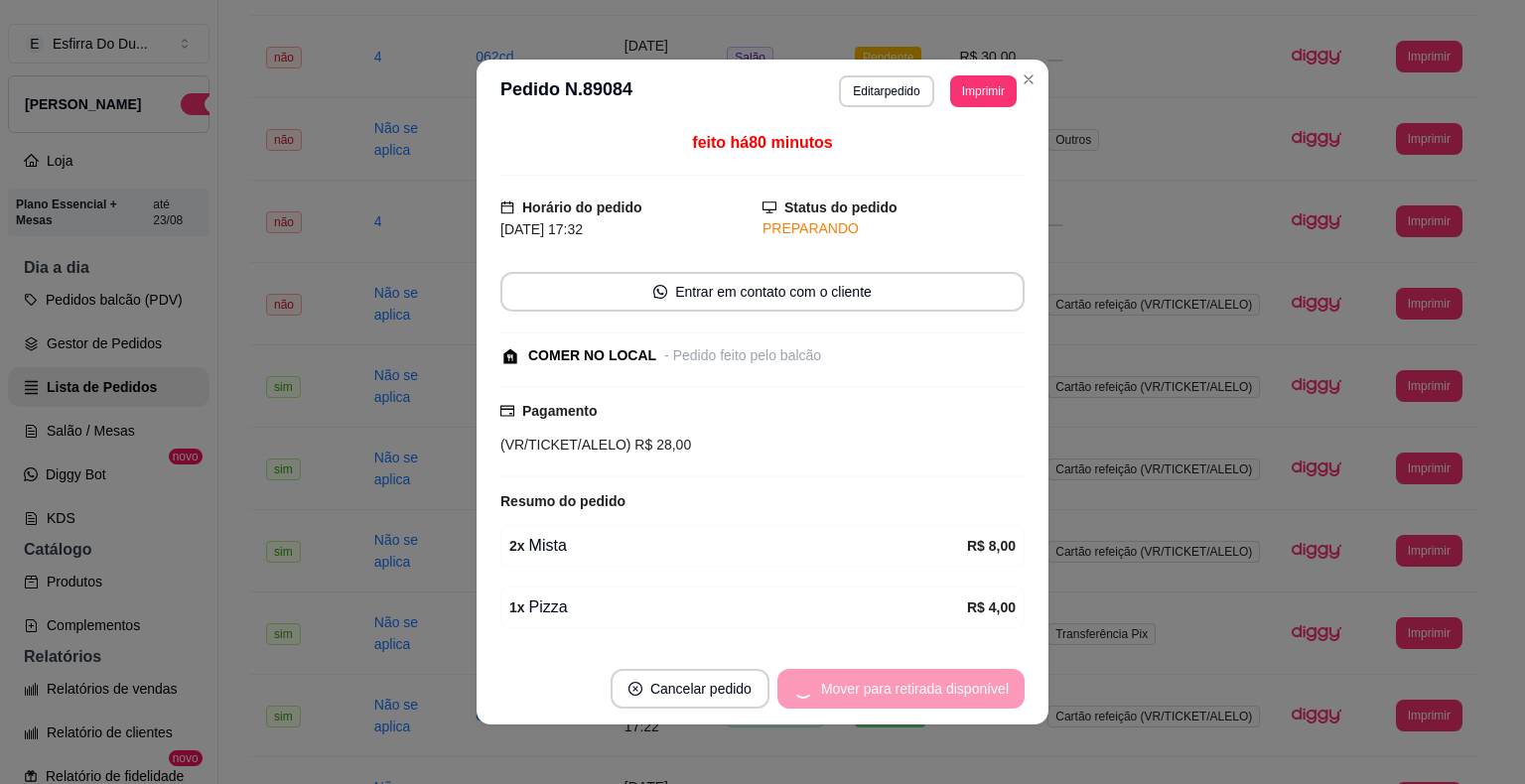 click on "Mover para retirada disponível" at bounding box center [901, 689] 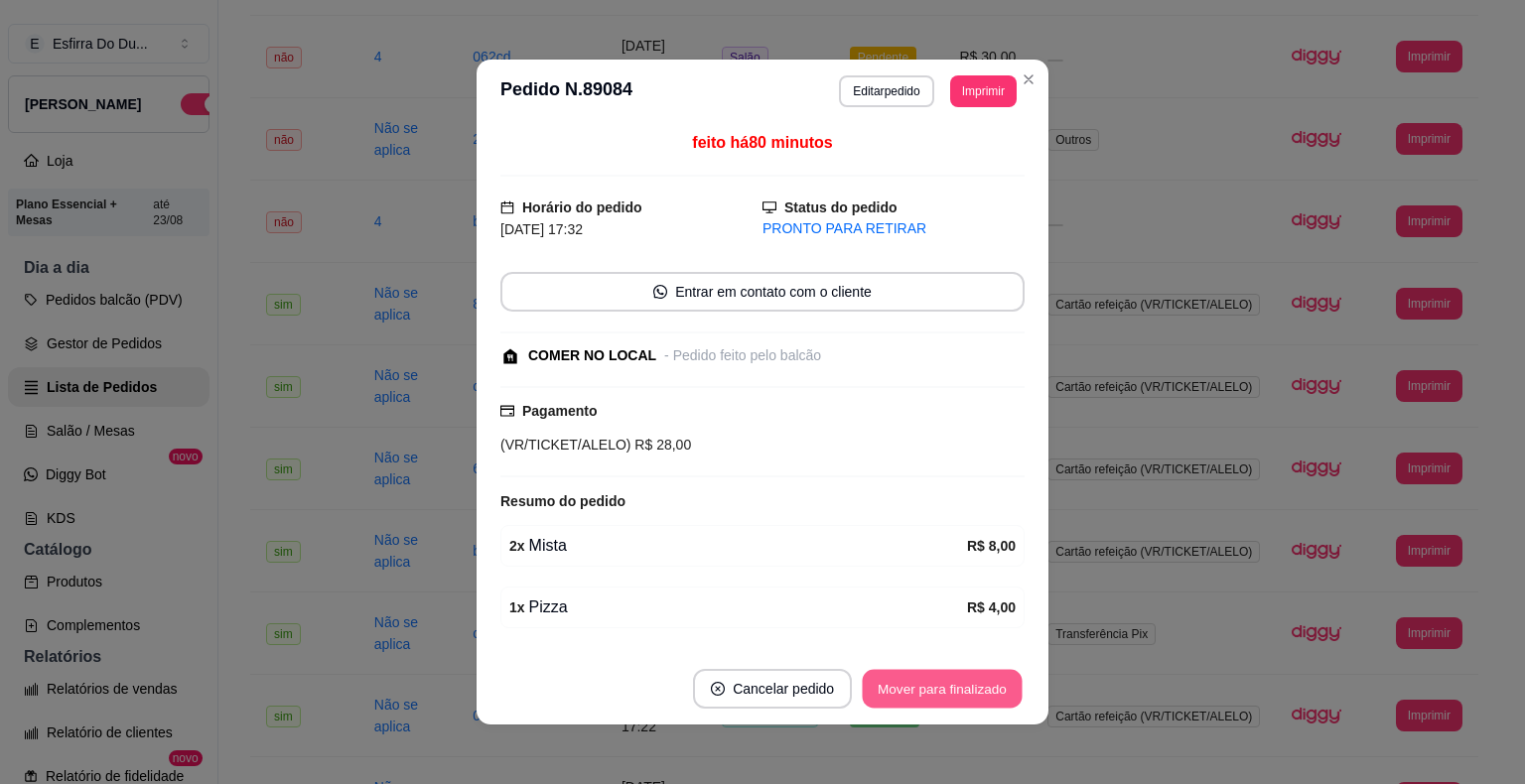 click on "Mover para finalizado" at bounding box center [942, 689] 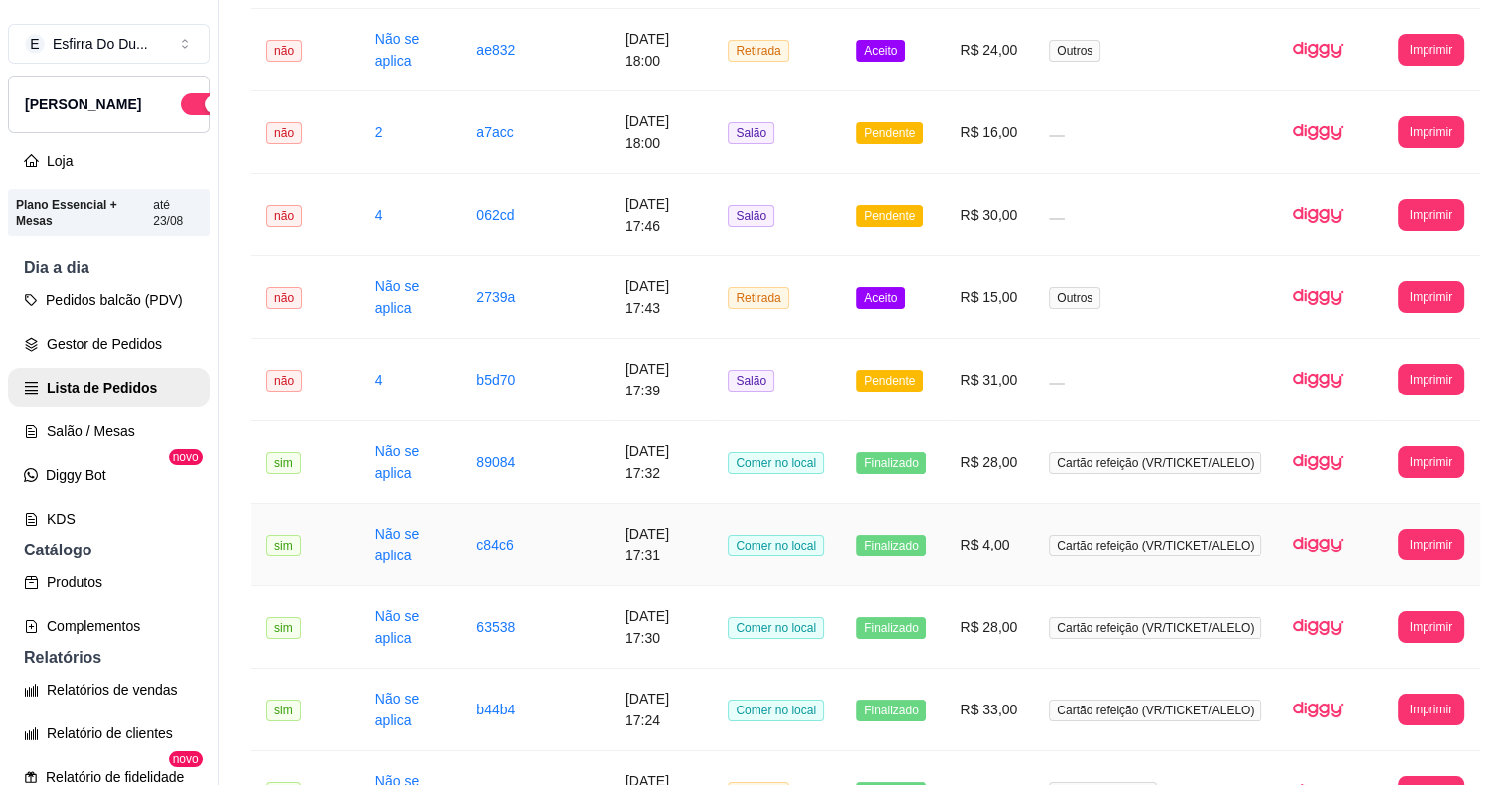 scroll, scrollTop: 596, scrollLeft: 0, axis: vertical 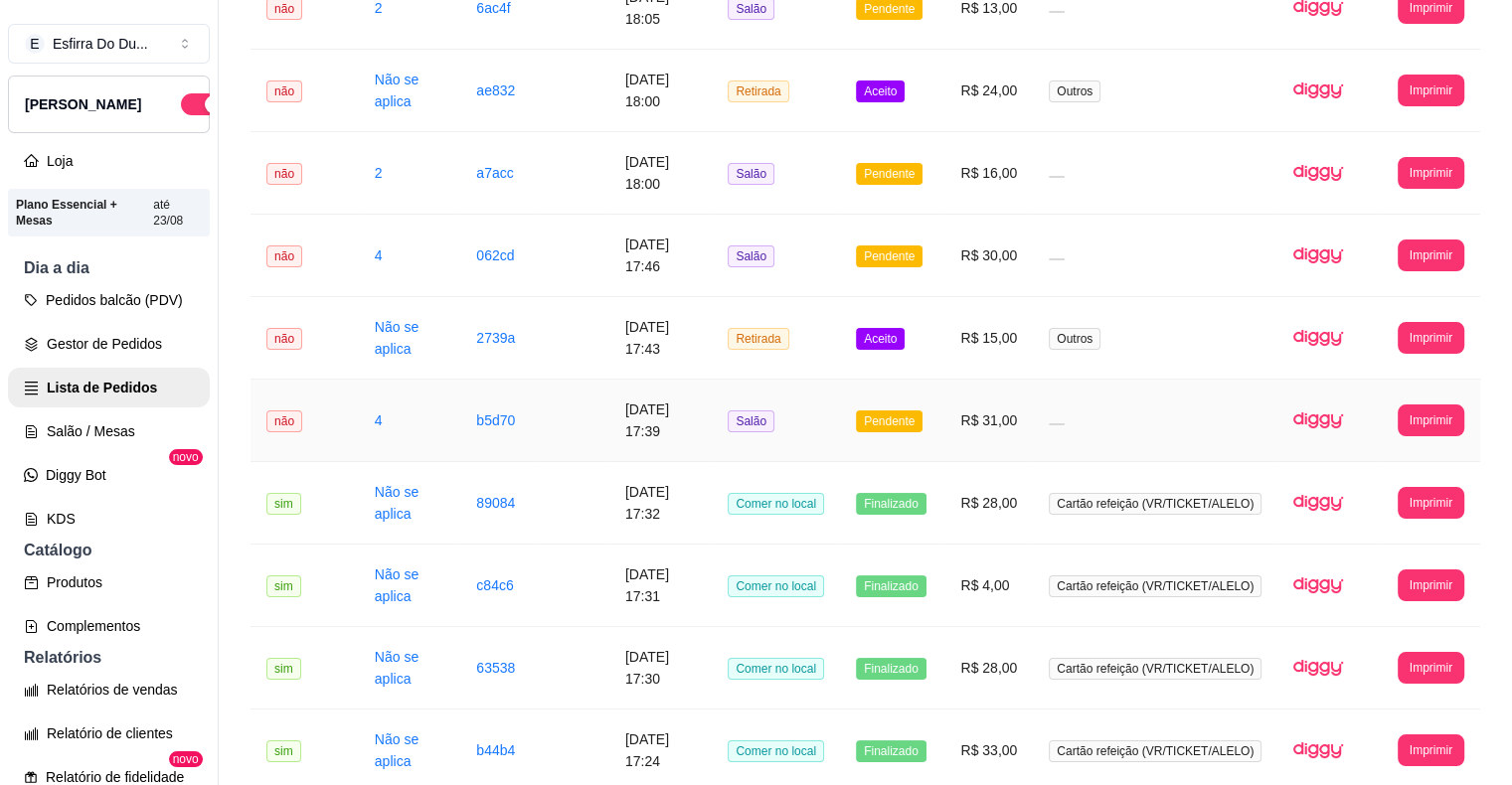 click on "Pendente" at bounding box center [889, 421] 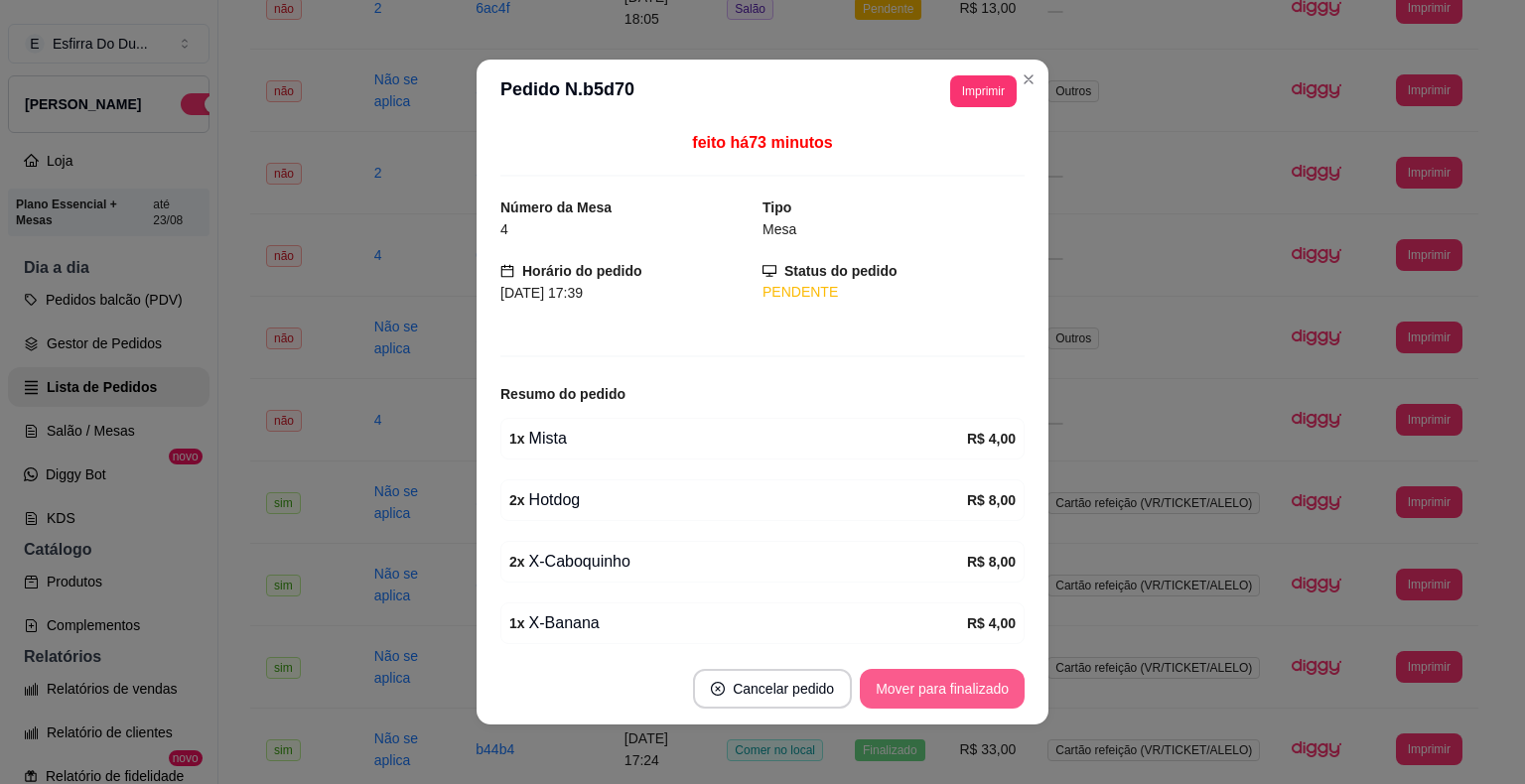 click on "Mover para finalizado" at bounding box center [942, 689] 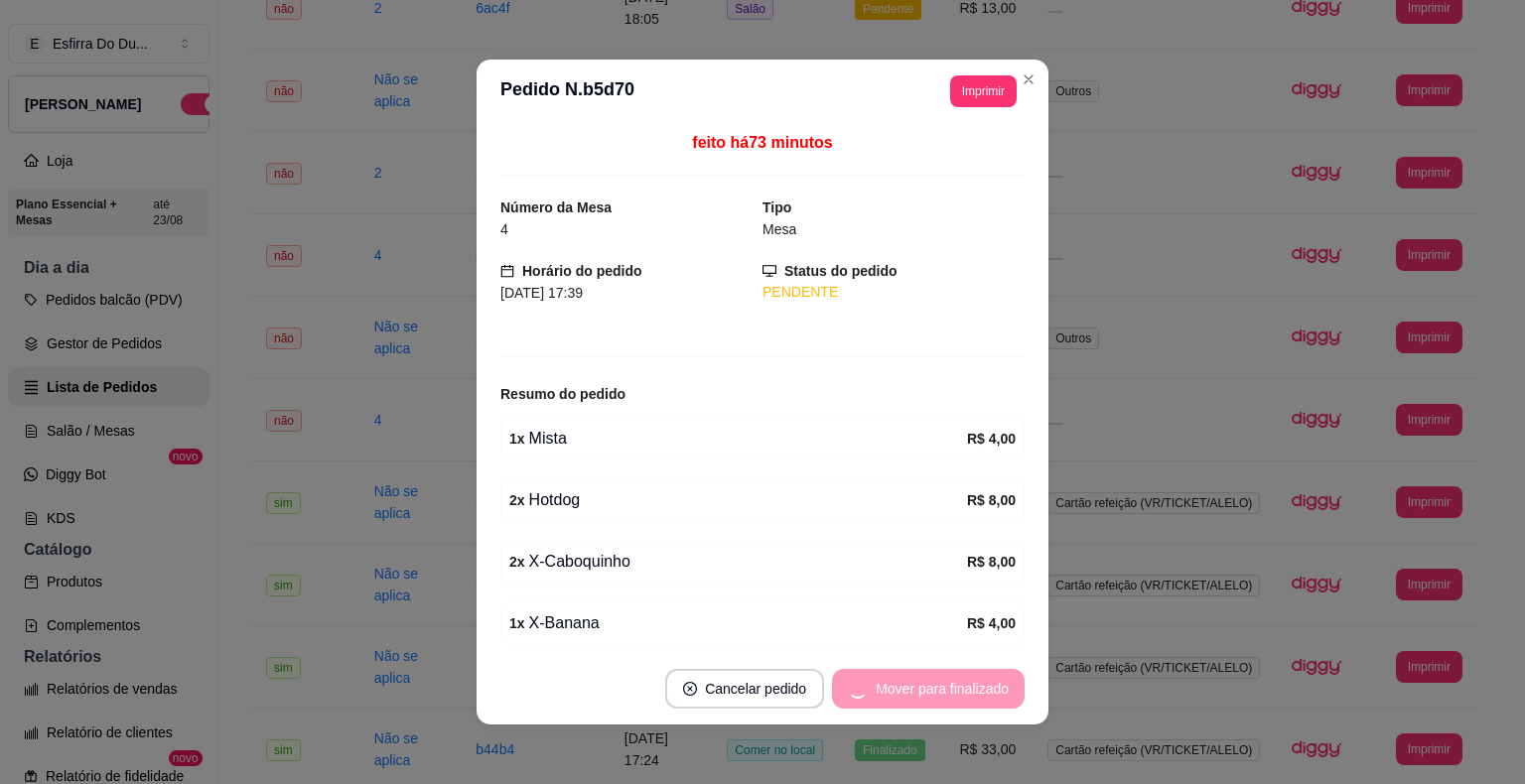click on "Mover para finalizado" at bounding box center (928, 689) 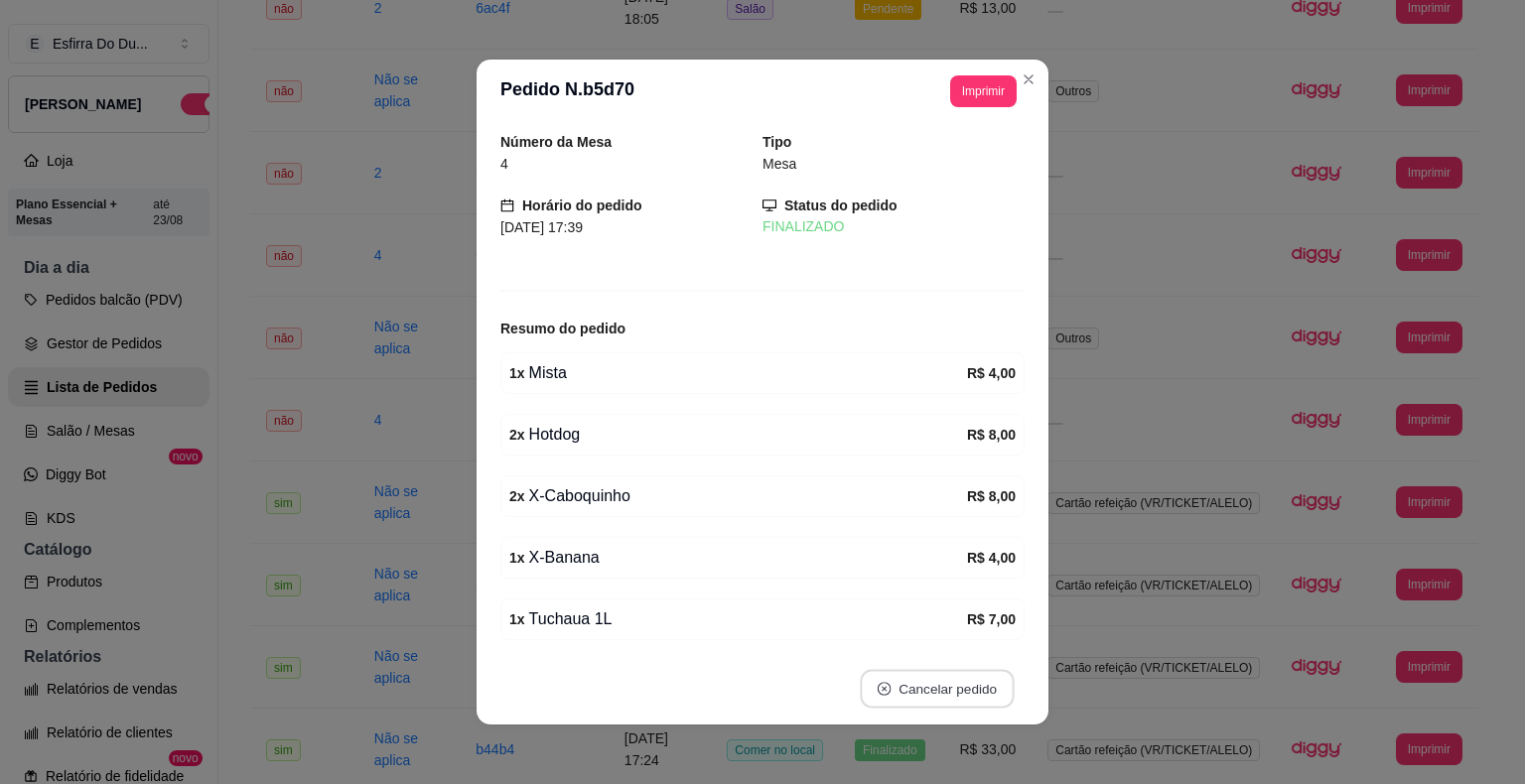 click on "Cancelar pedido" at bounding box center (936, 689) 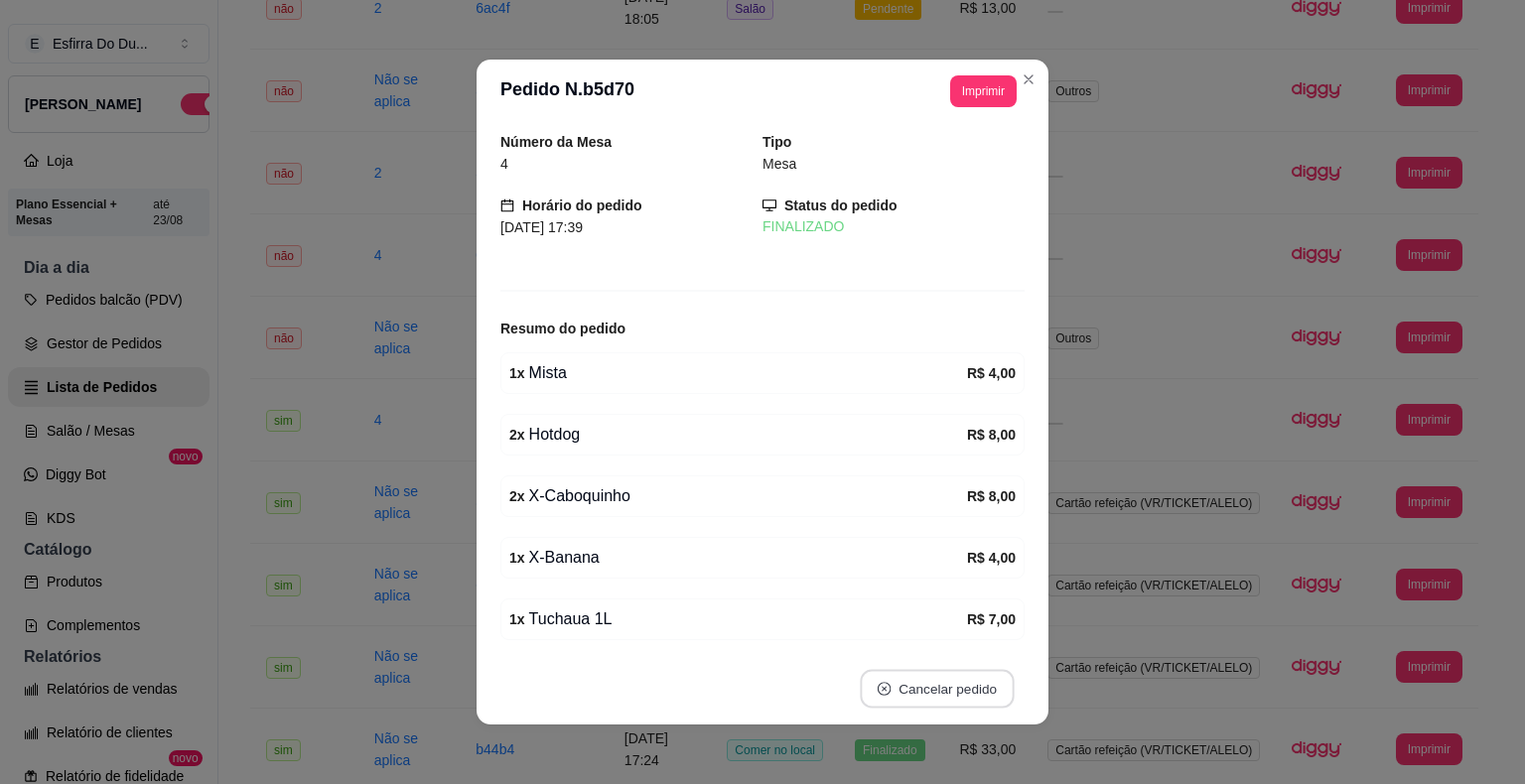 click on "Cancelar pedido" at bounding box center [936, 689] 